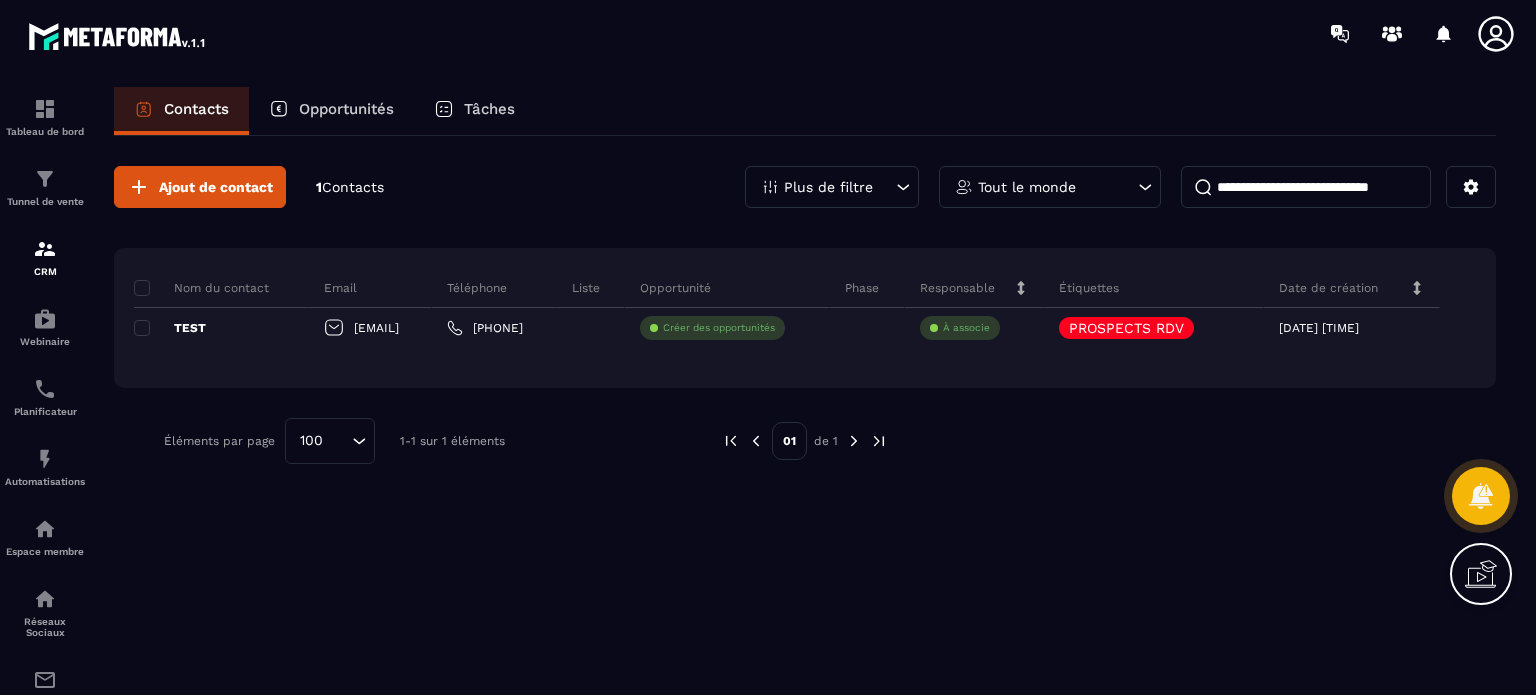 scroll, scrollTop: 0, scrollLeft: 0, axis: both 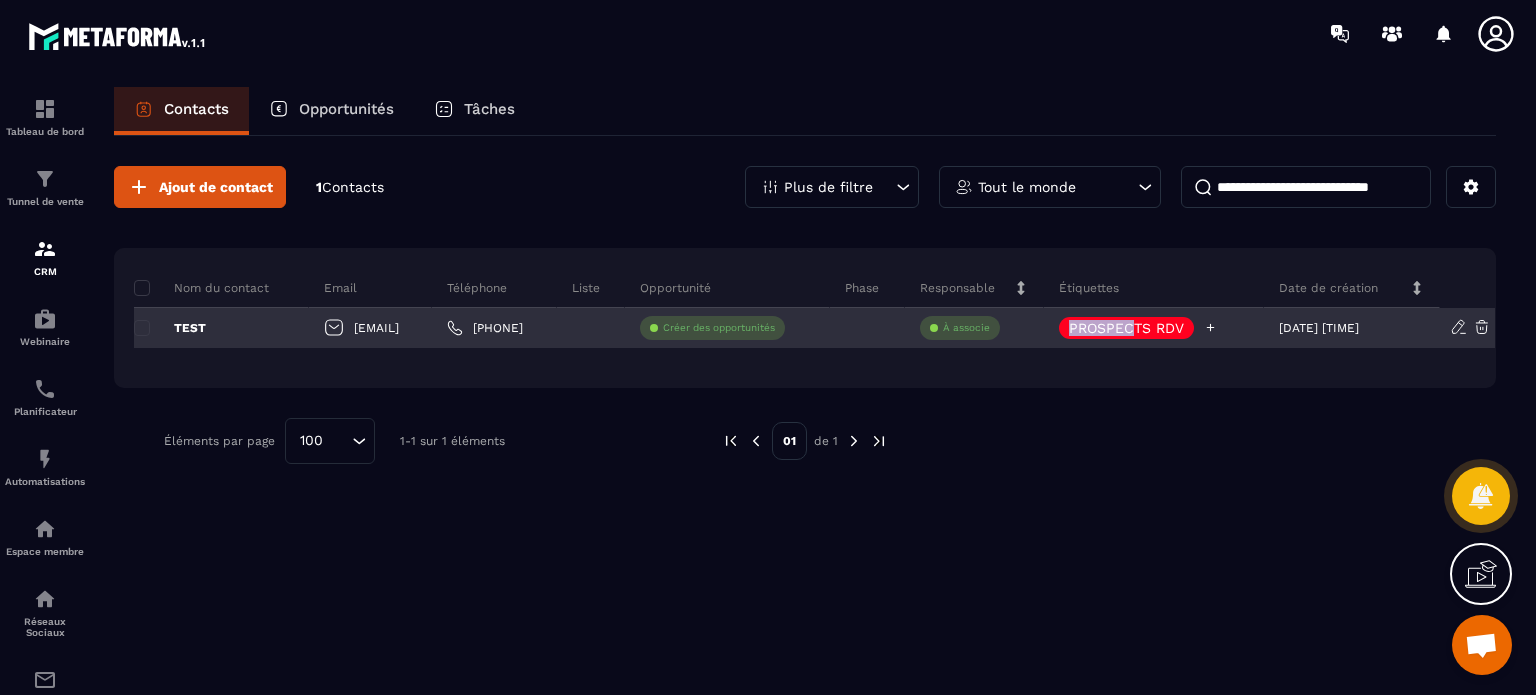 drag, startPoint x: 1187, startPoint y: 327, endPoint x: 1109, endPoint y: 327, distance: 78 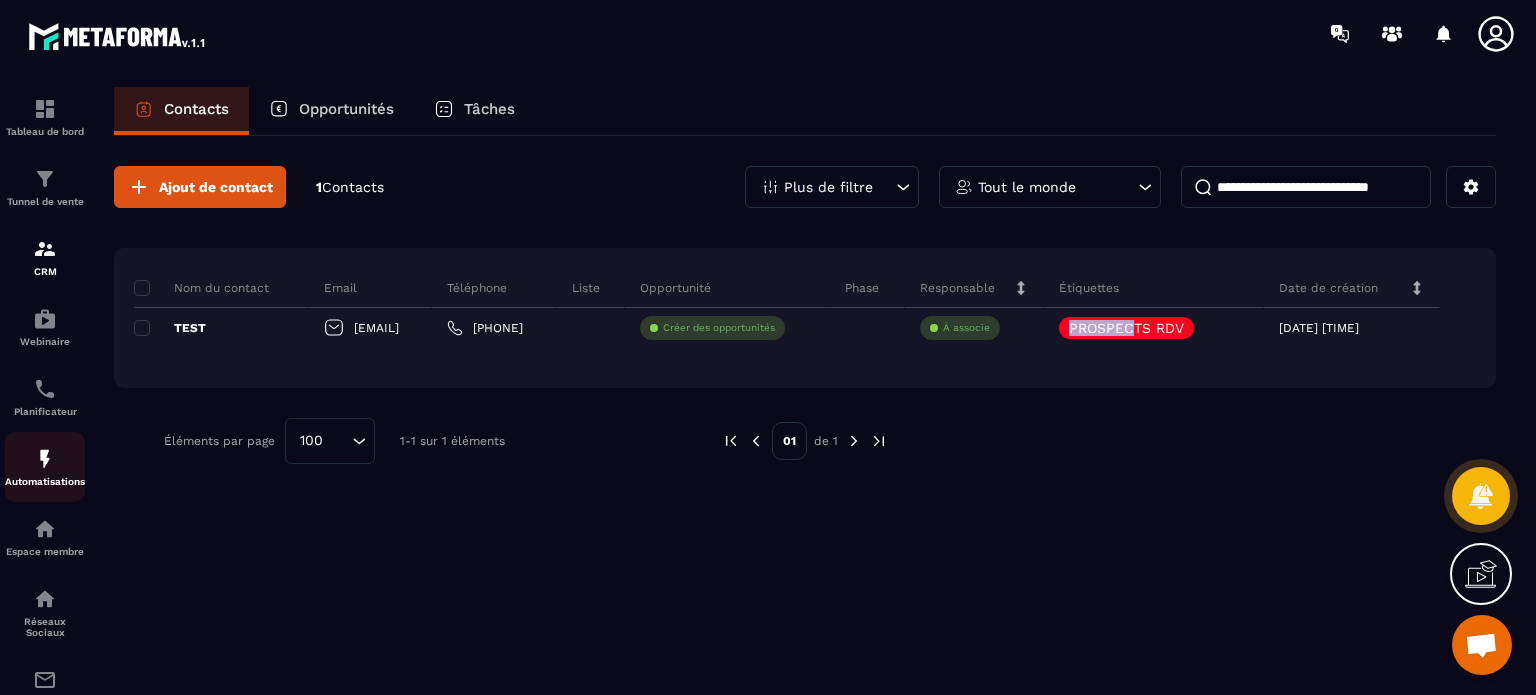 click on "Automatisations" 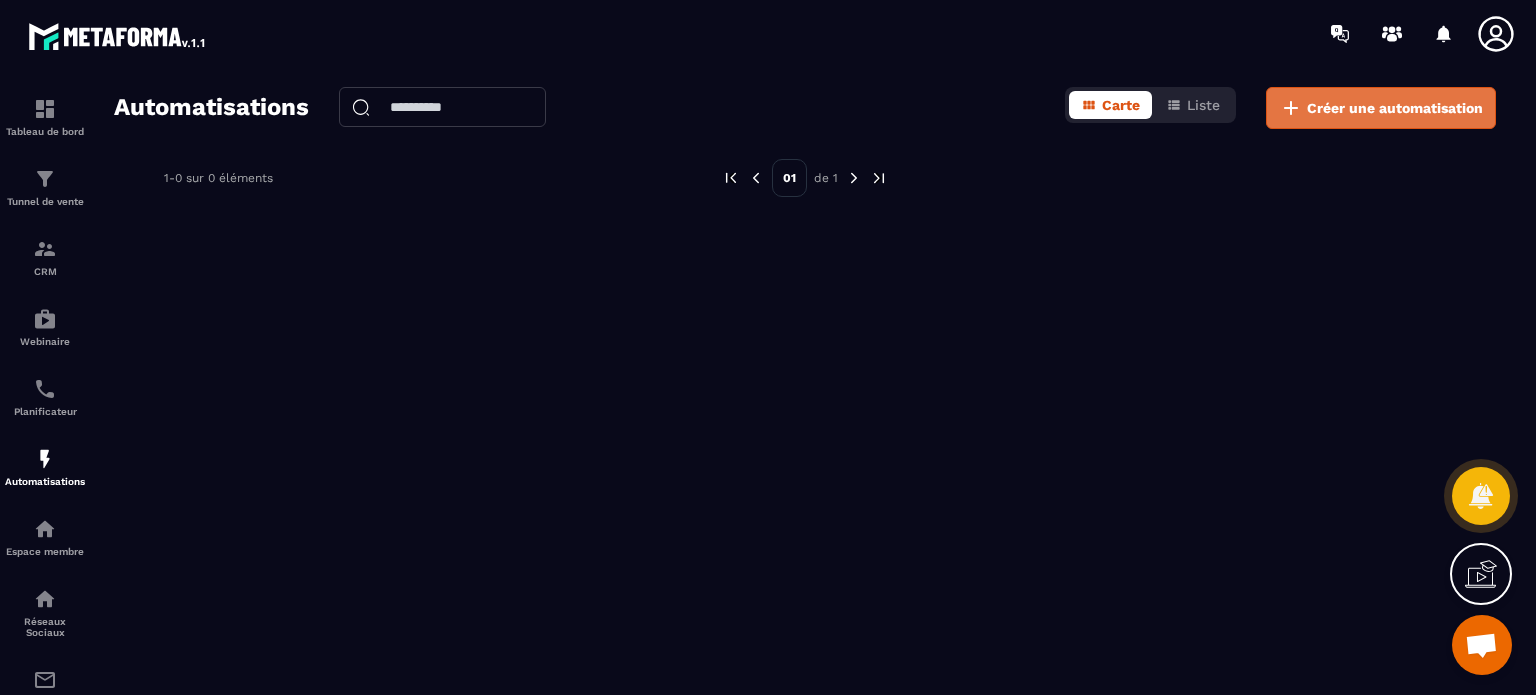 click on "Créer une automatisation" at bounding box center [1395, 108] 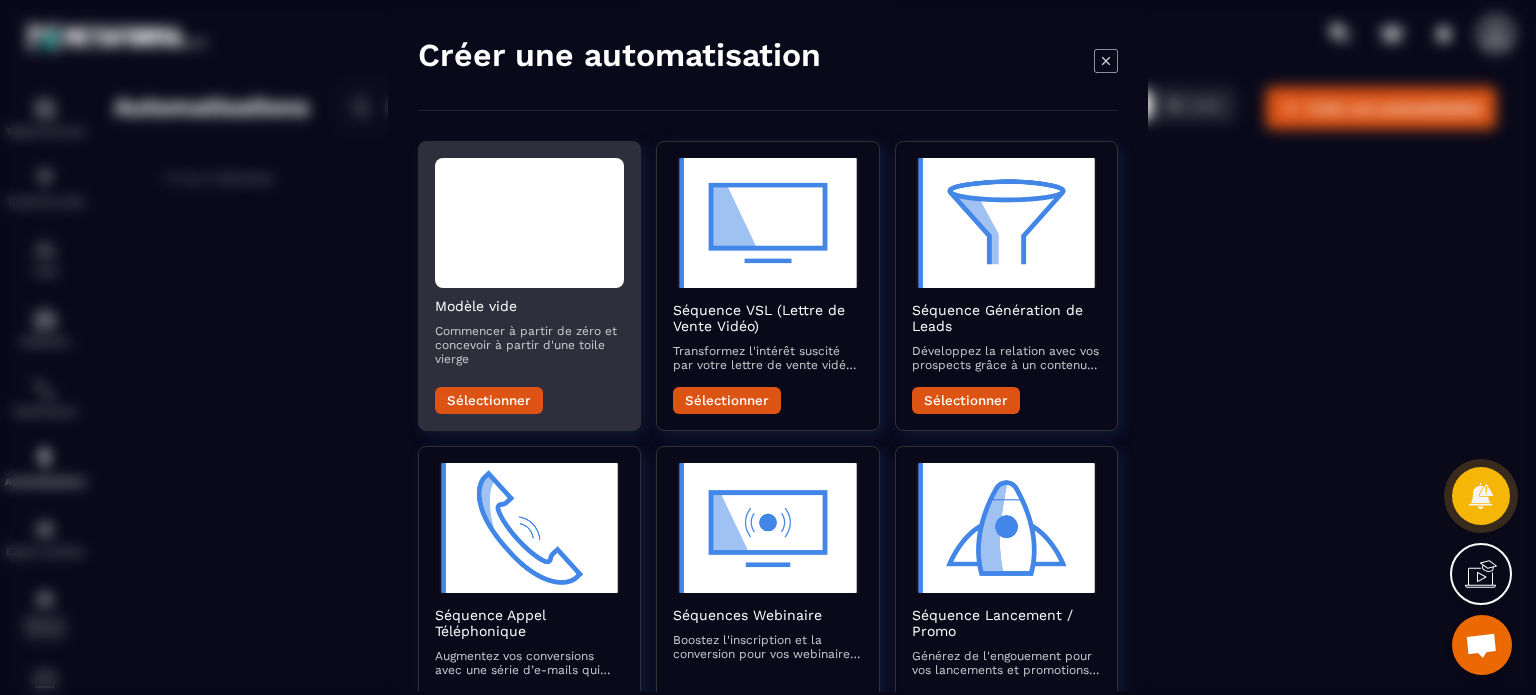 click on "Sélectionner" at bounding box center (489, 400) 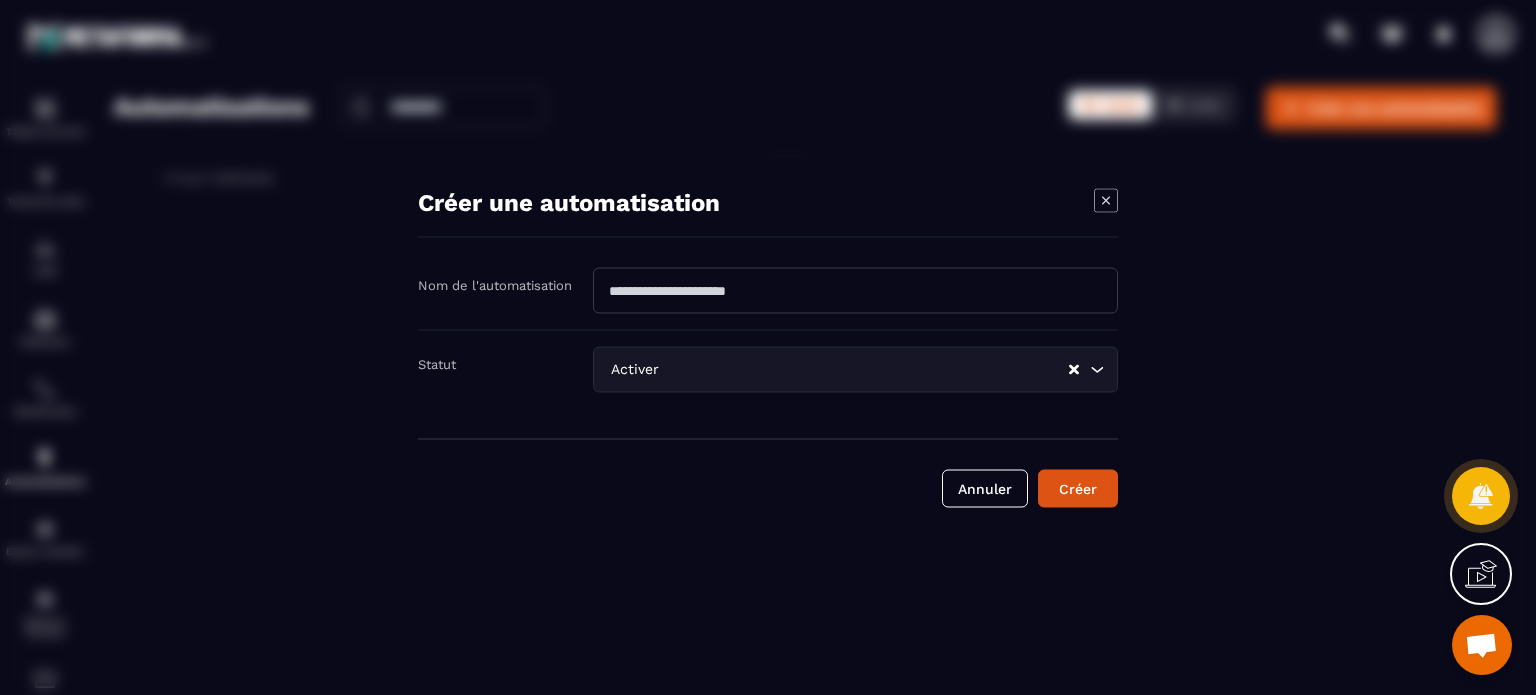 click at bounding box center (855, 290) 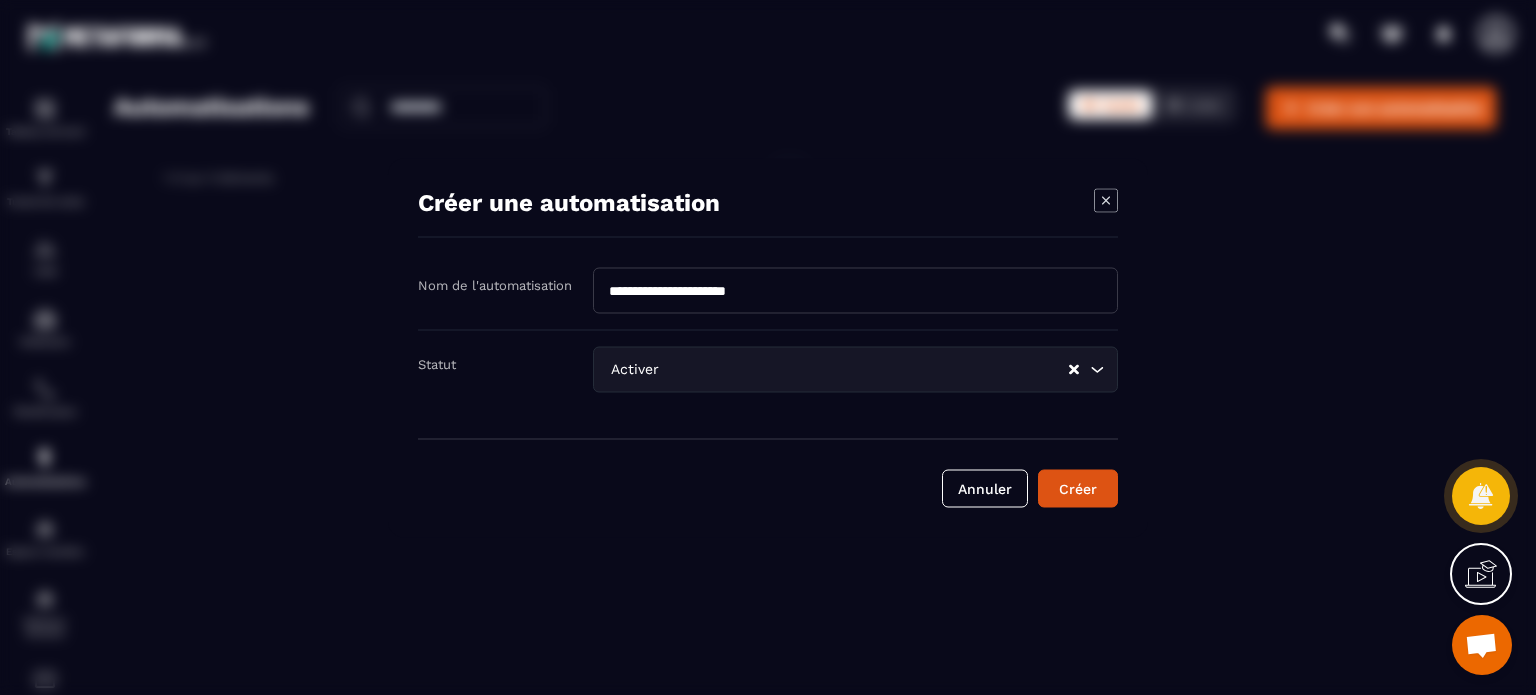 type on "**********" 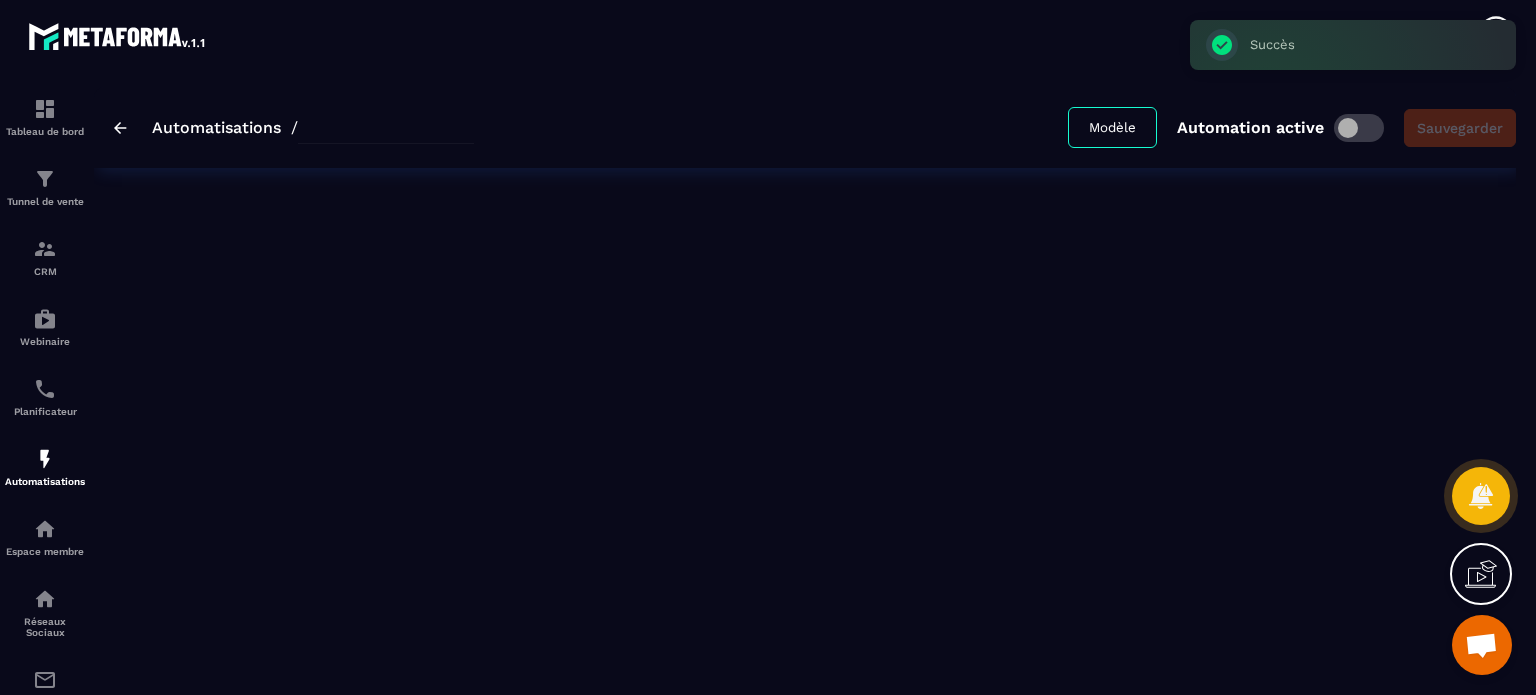type on "**********" 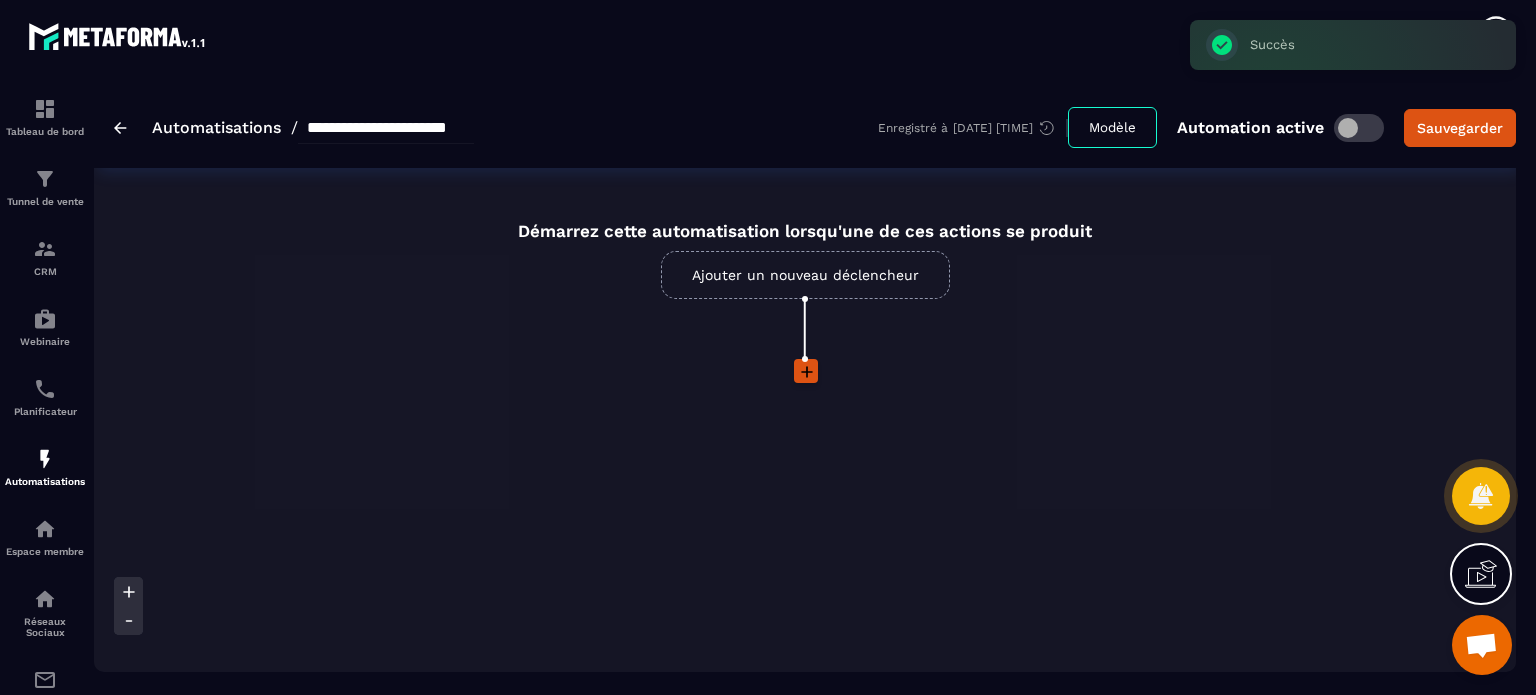 click on "Ajouter un nouveau déclencheur" at bounding box center [805, 275] 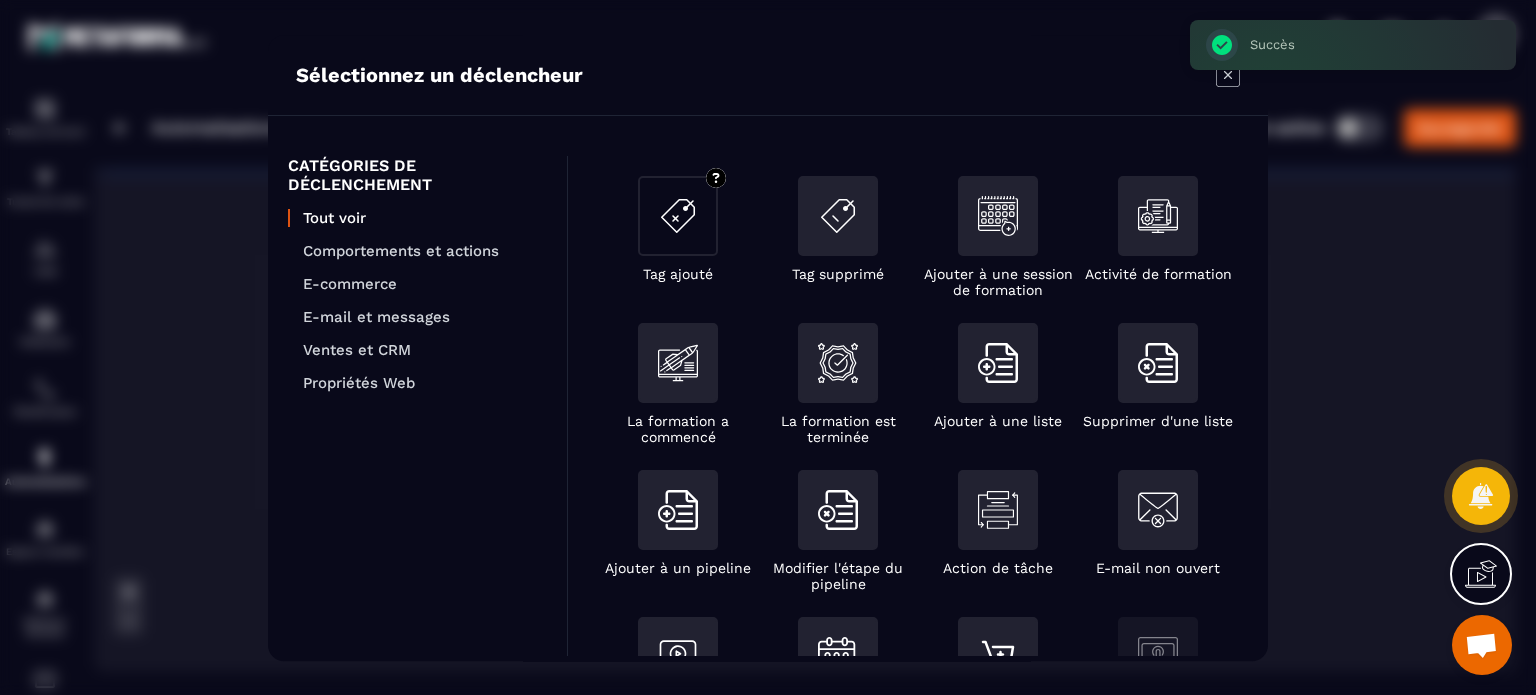 click at bounding box center (678, 216) 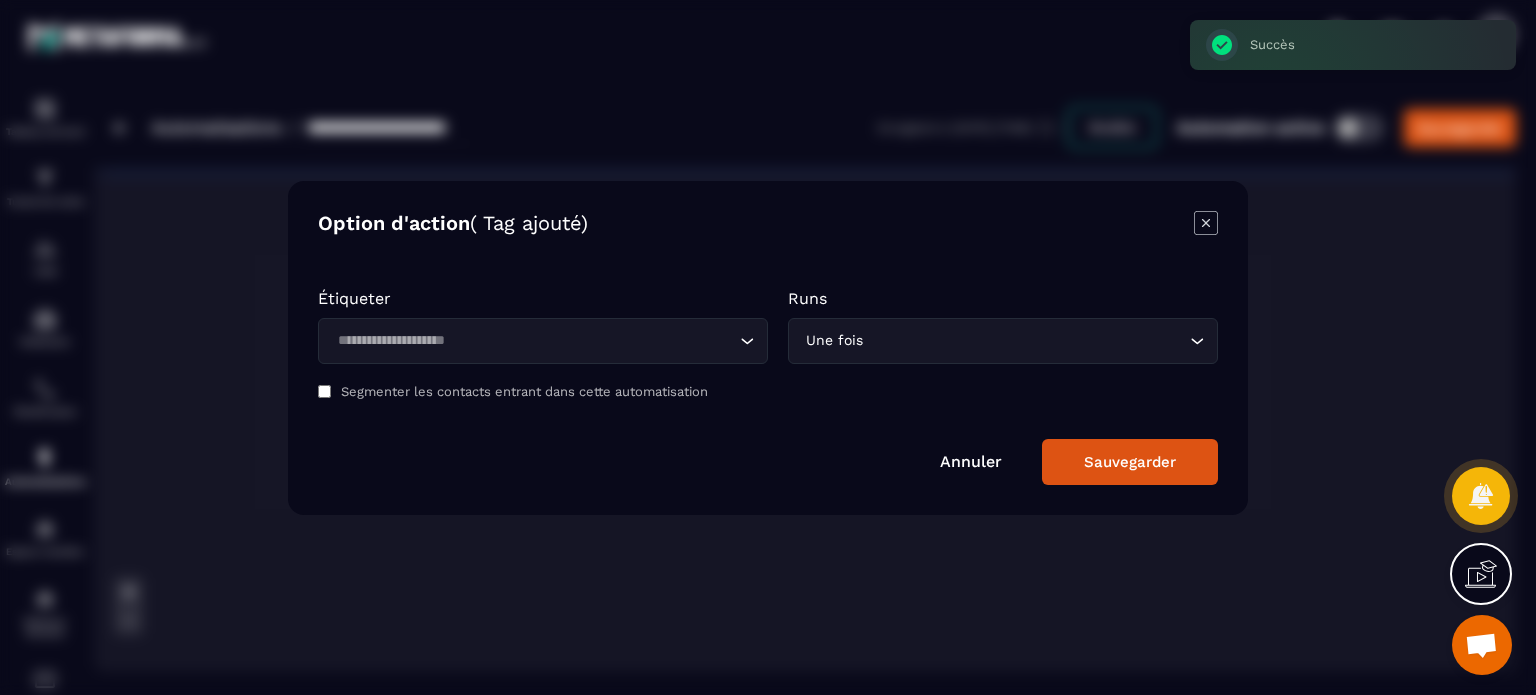 click 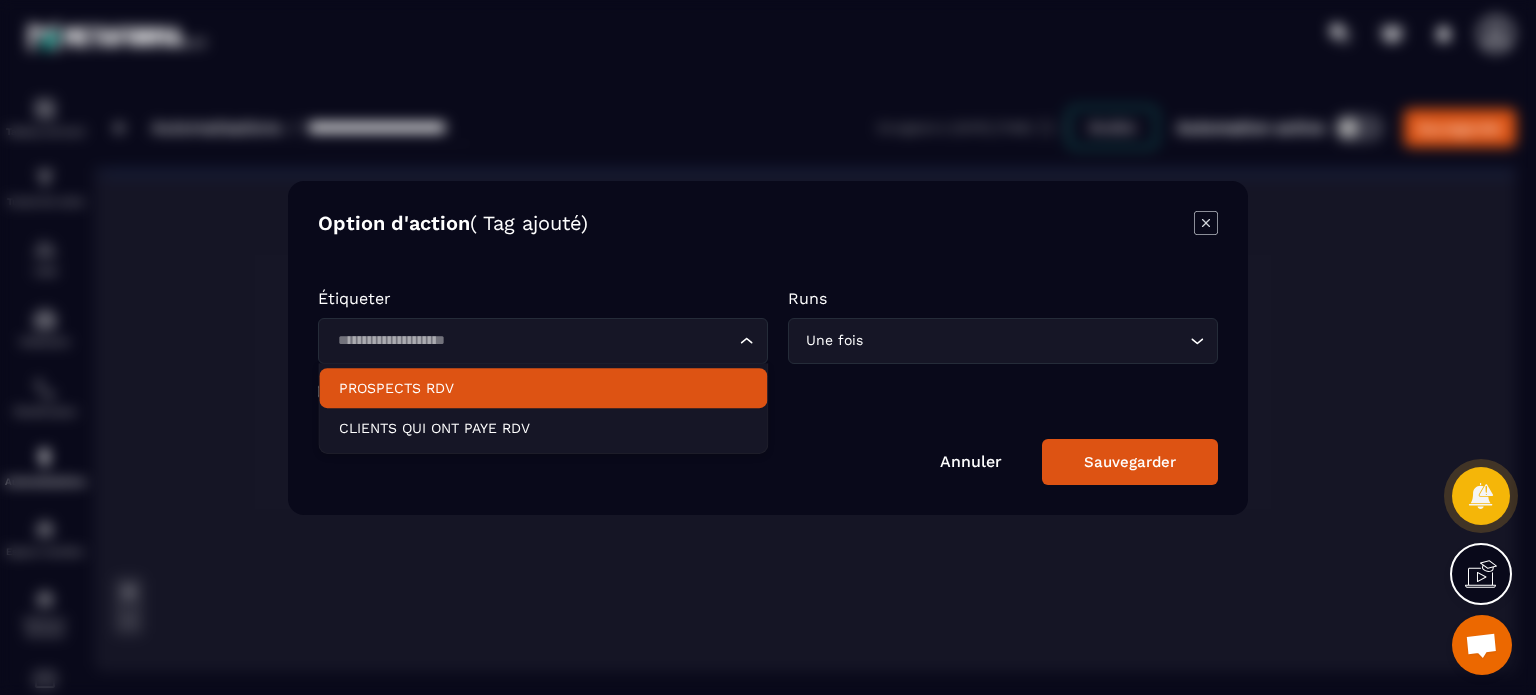 click on "PROSPECTS RDV" 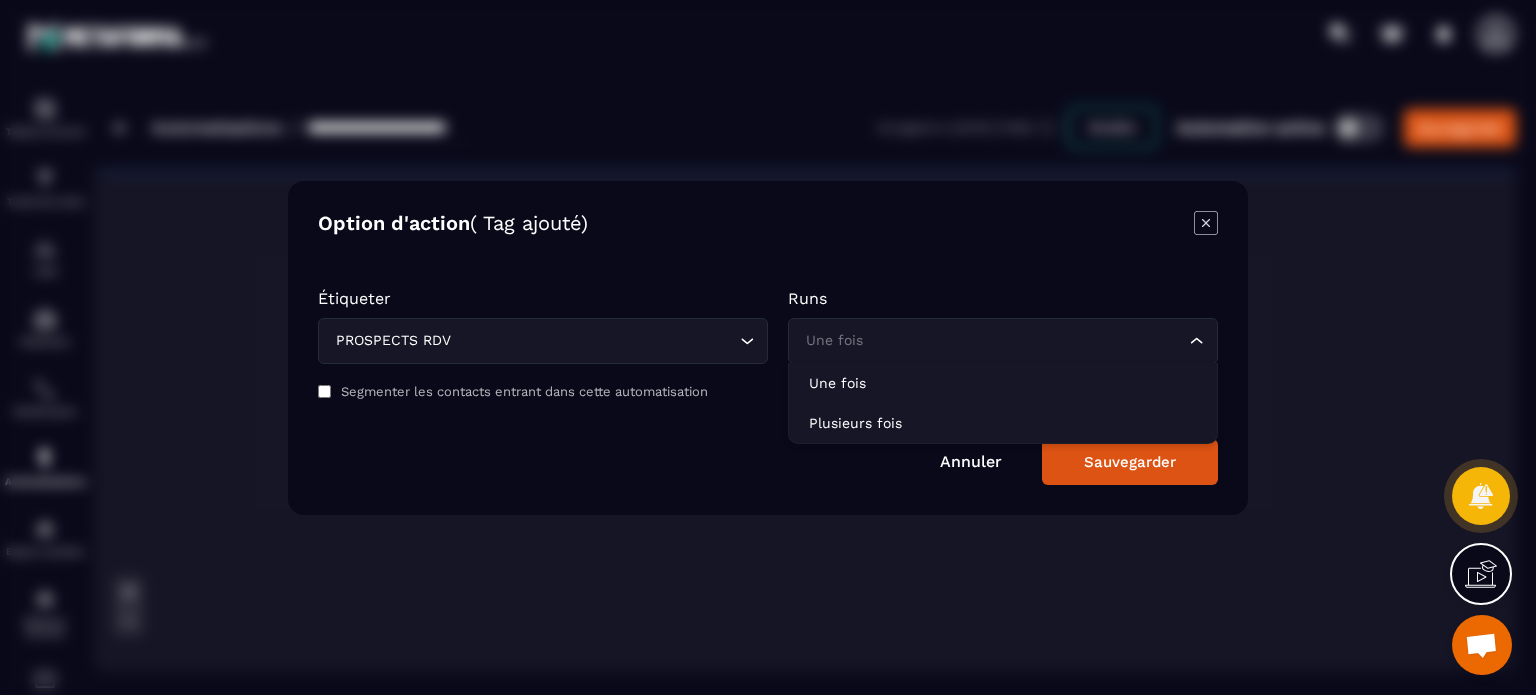 click on "Une fois" at bounding box center [993, 341] 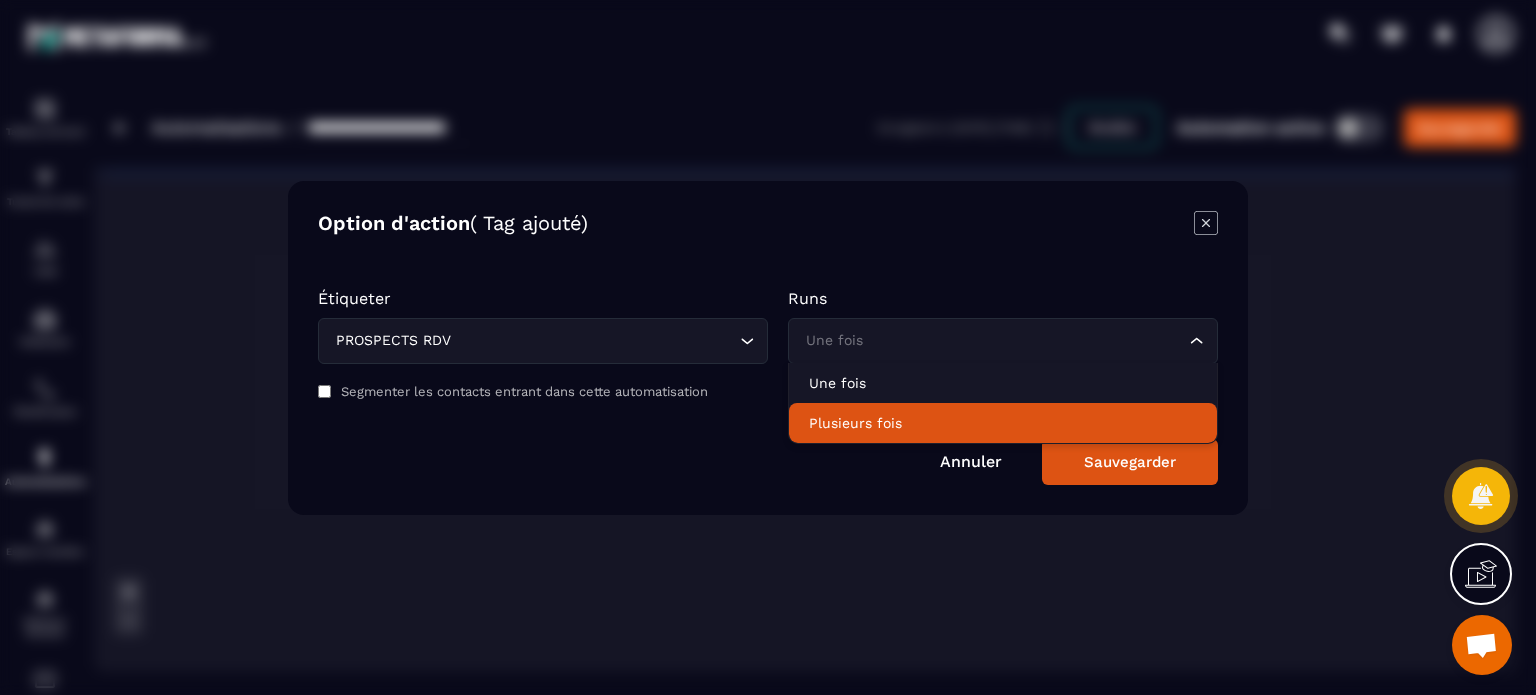 click on "Plusieurs fois" 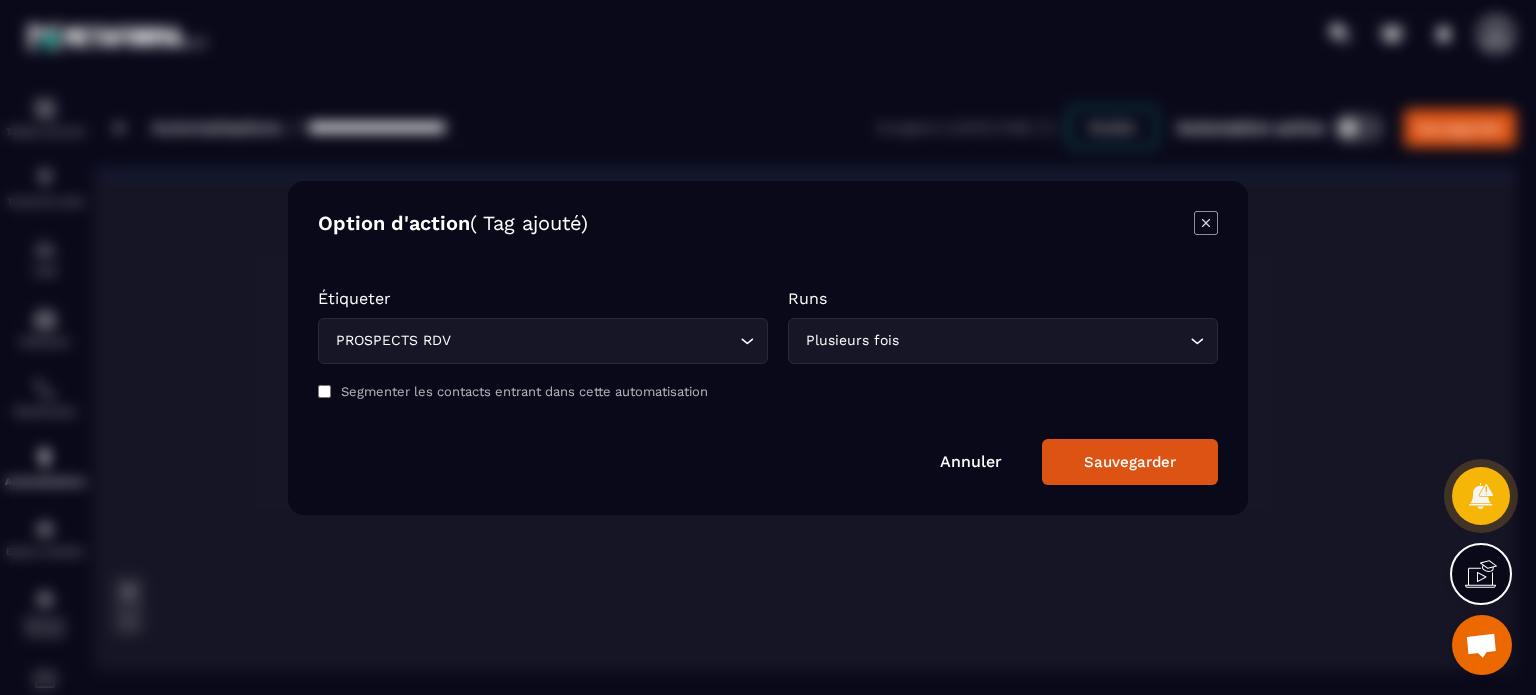 click on "Sauvegarder" at bounding box center (1130, 462) 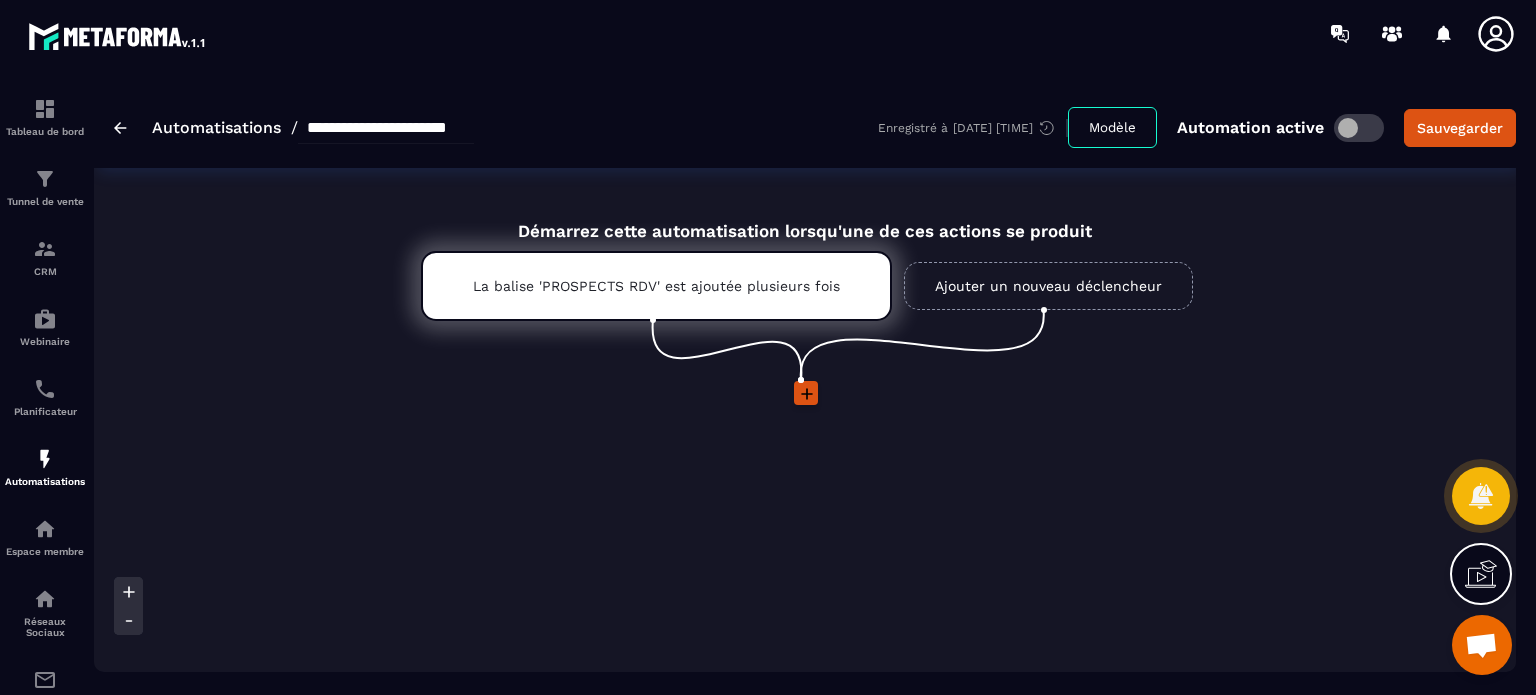 click 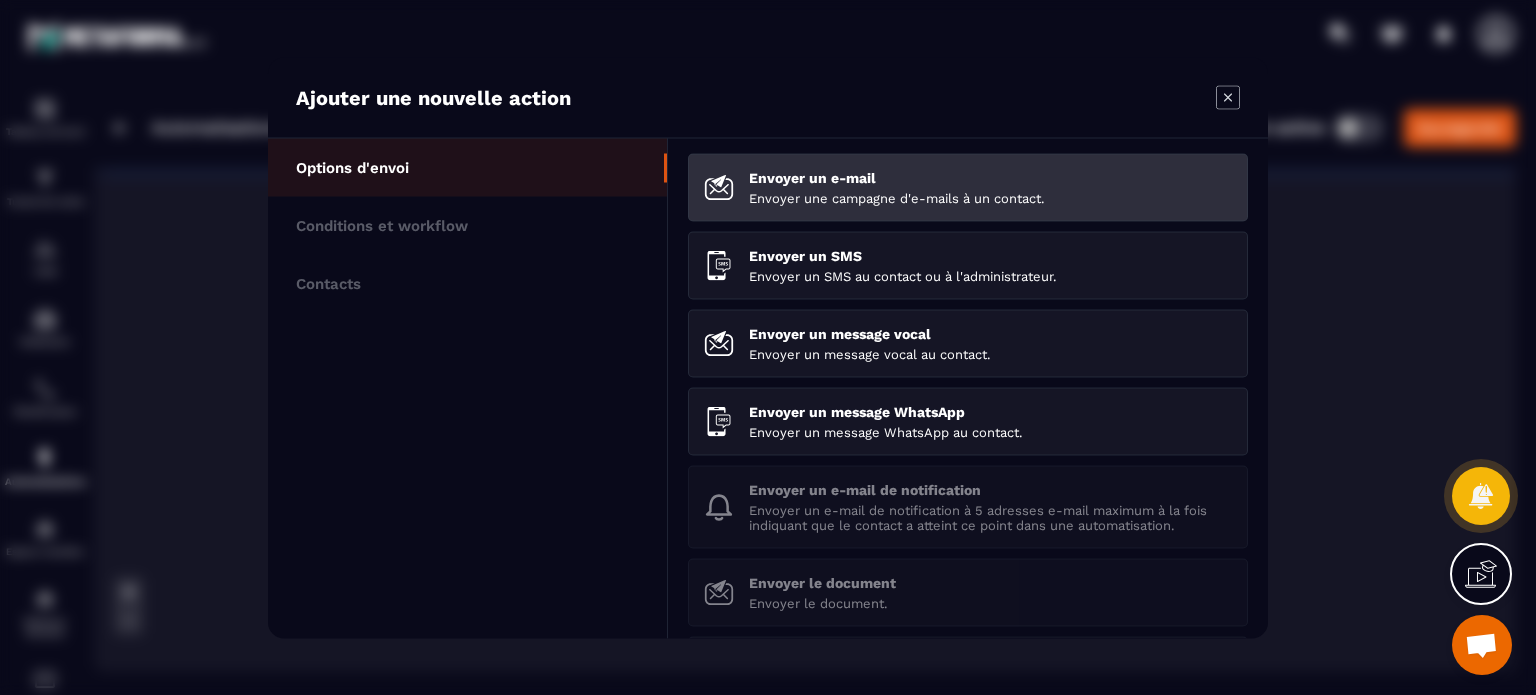 click on "Envoyer une campagne d'e-mails à un contact." at bounding box center [990, 197] 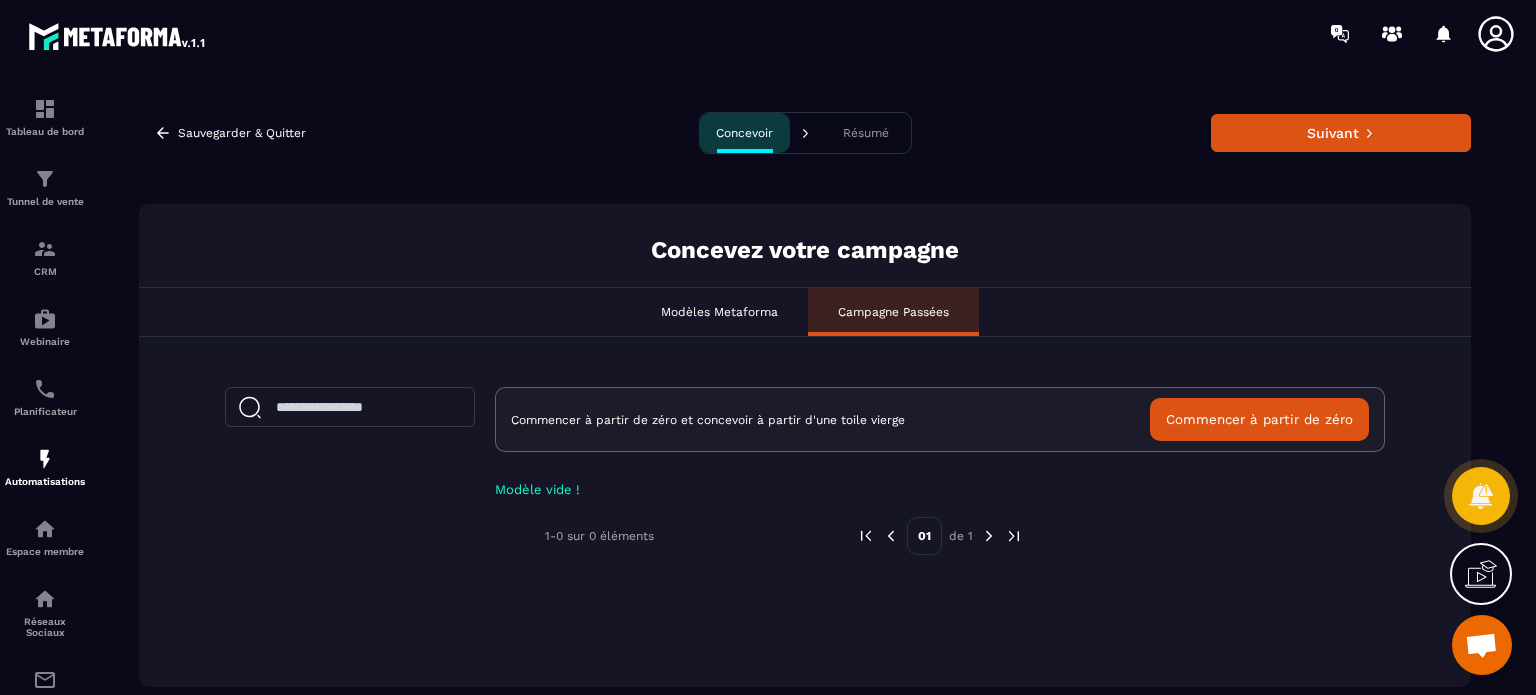click on "Commencer à partir de zéro" at bounding box center (1259, 419) 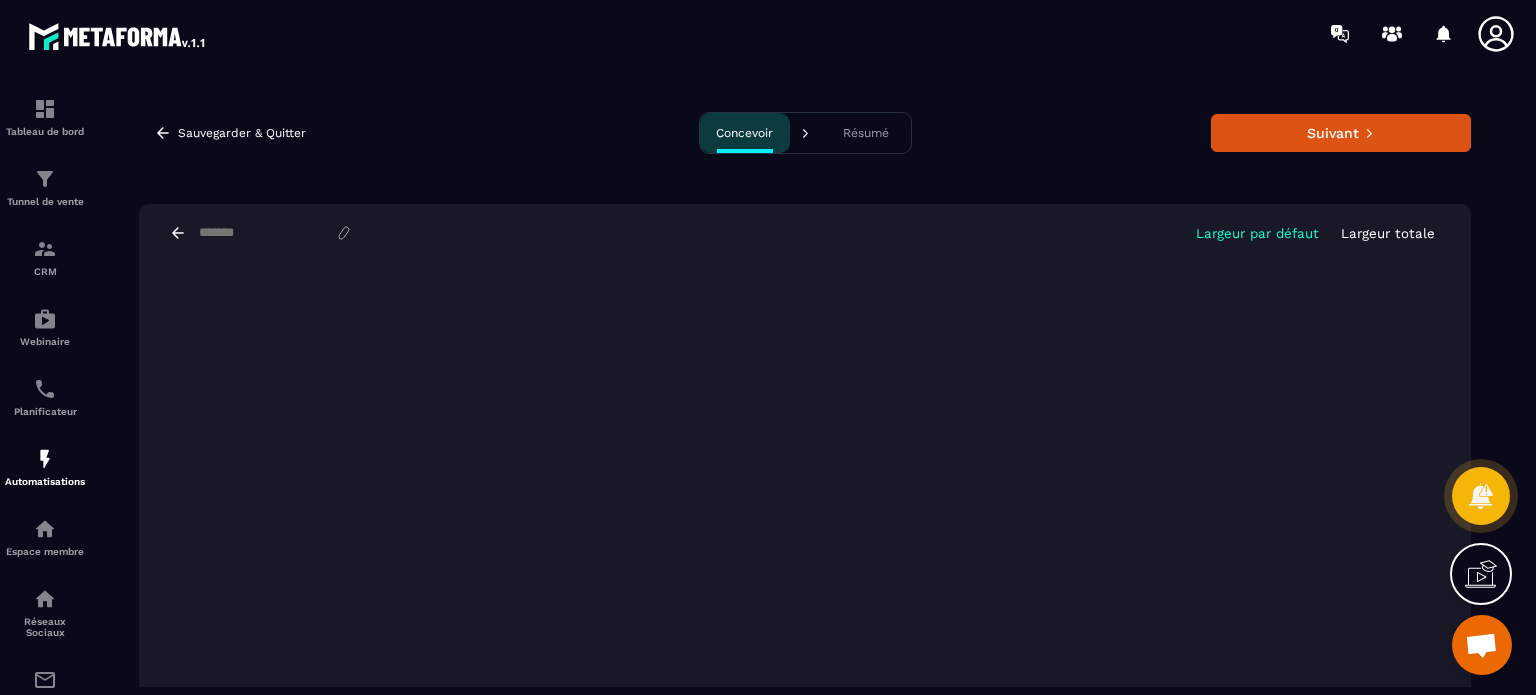 click on "Largeur par défaut Largeur totale" at bounding box center (805, 233) 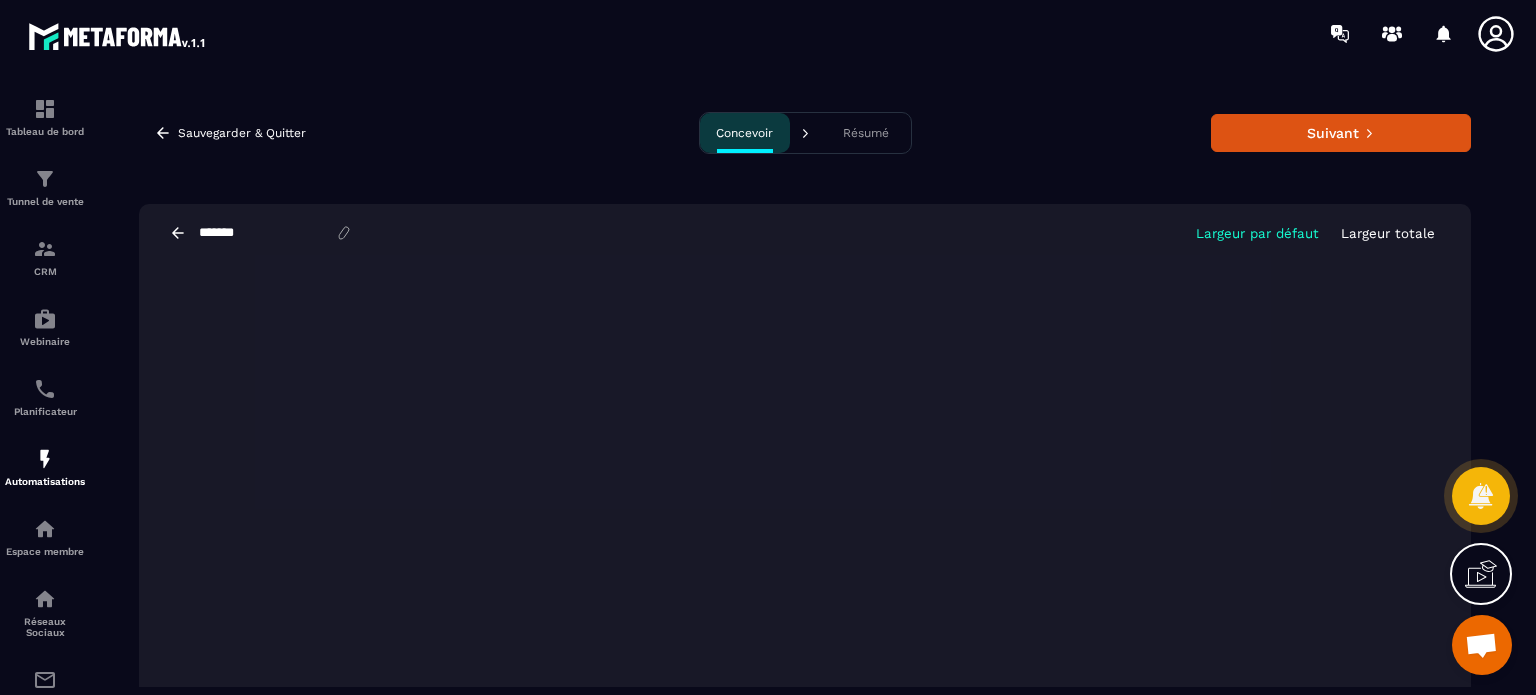 type on "*******" 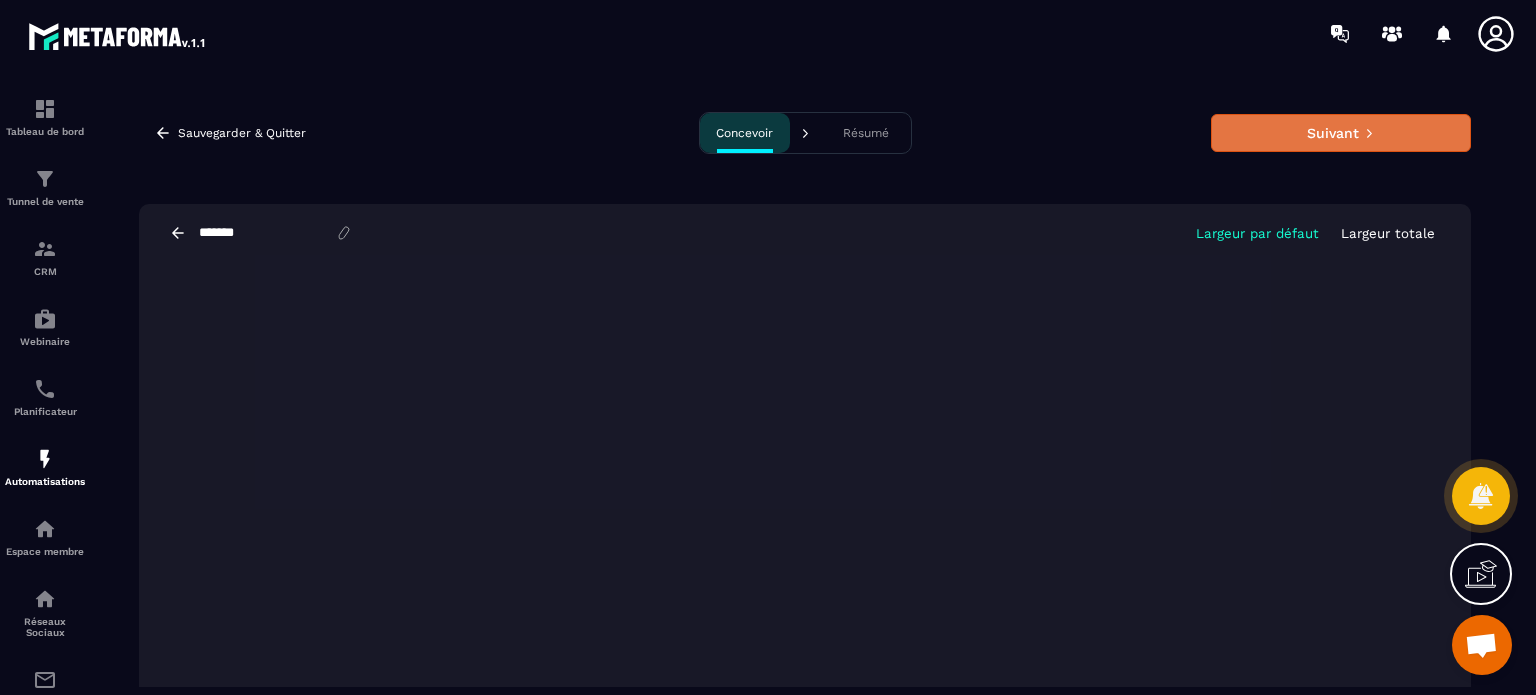 click on "Suivant" at bounding box center [1341, 133] 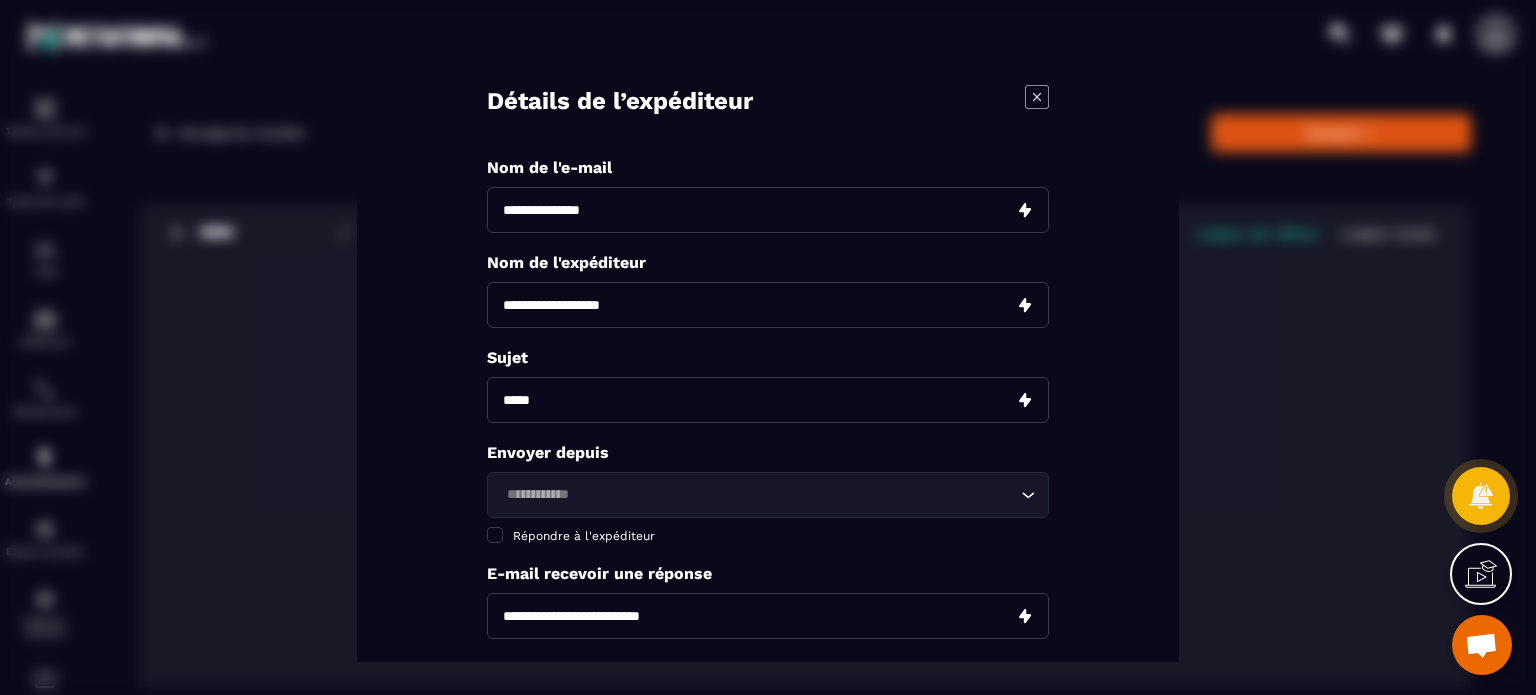 click on "Loading..." 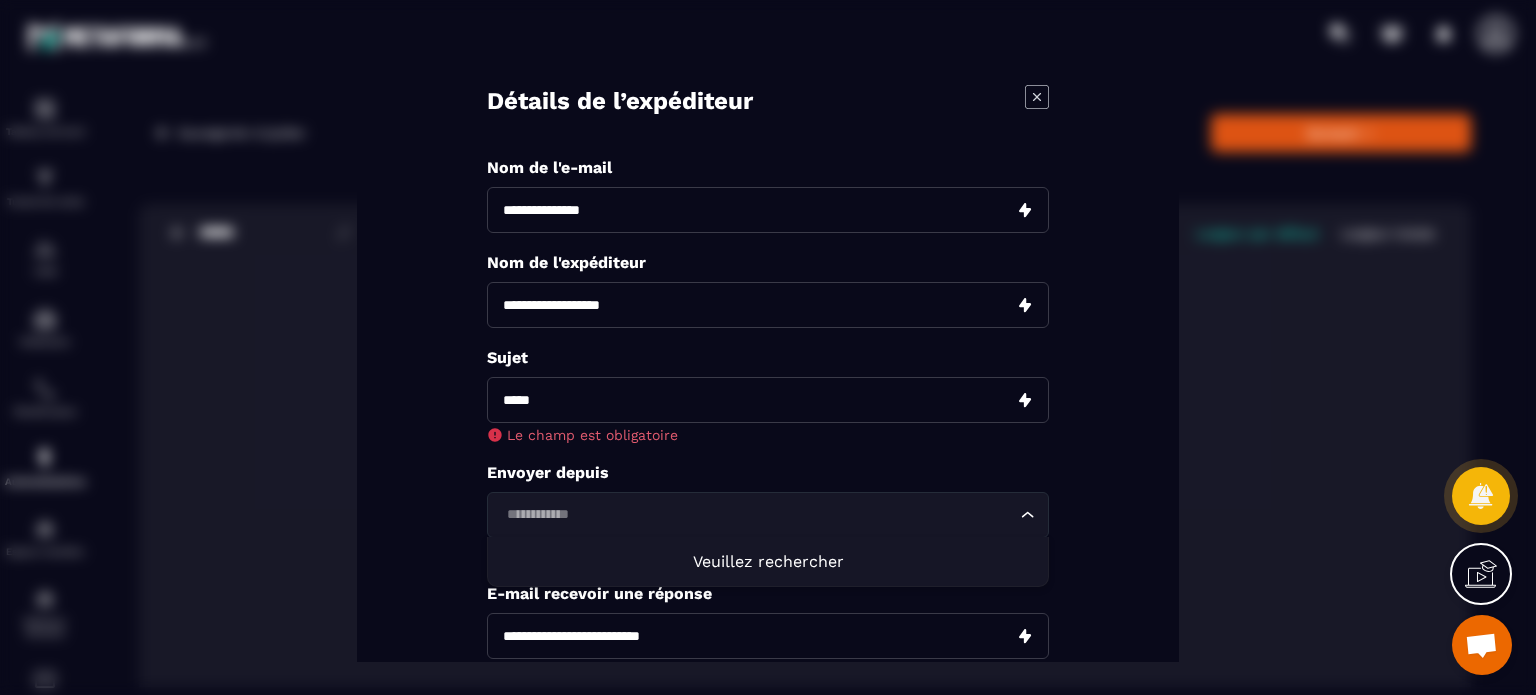 click 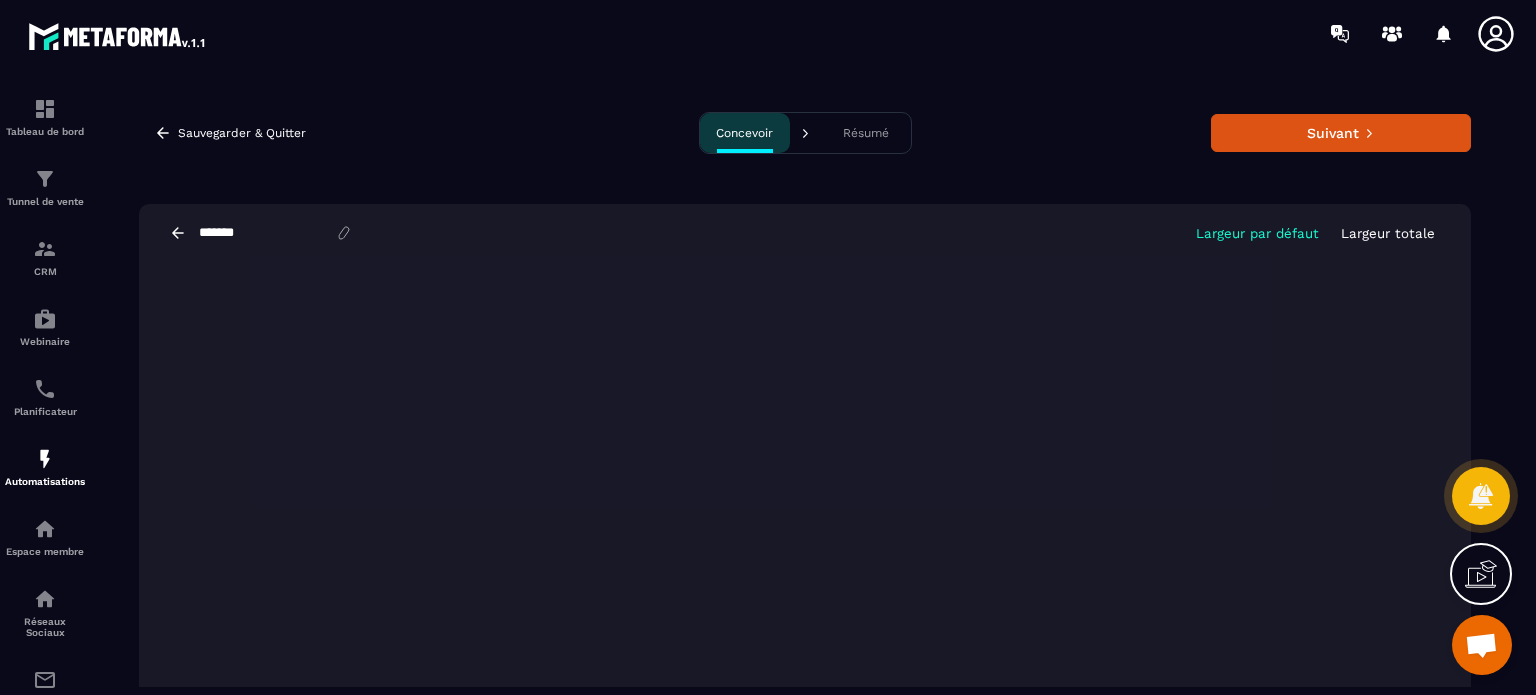 click on "Sauvegarder & Quitter Concevoir Résumé Suivant ******* Largeur par défaut Largeur totale" at bounding box center [805, 399] 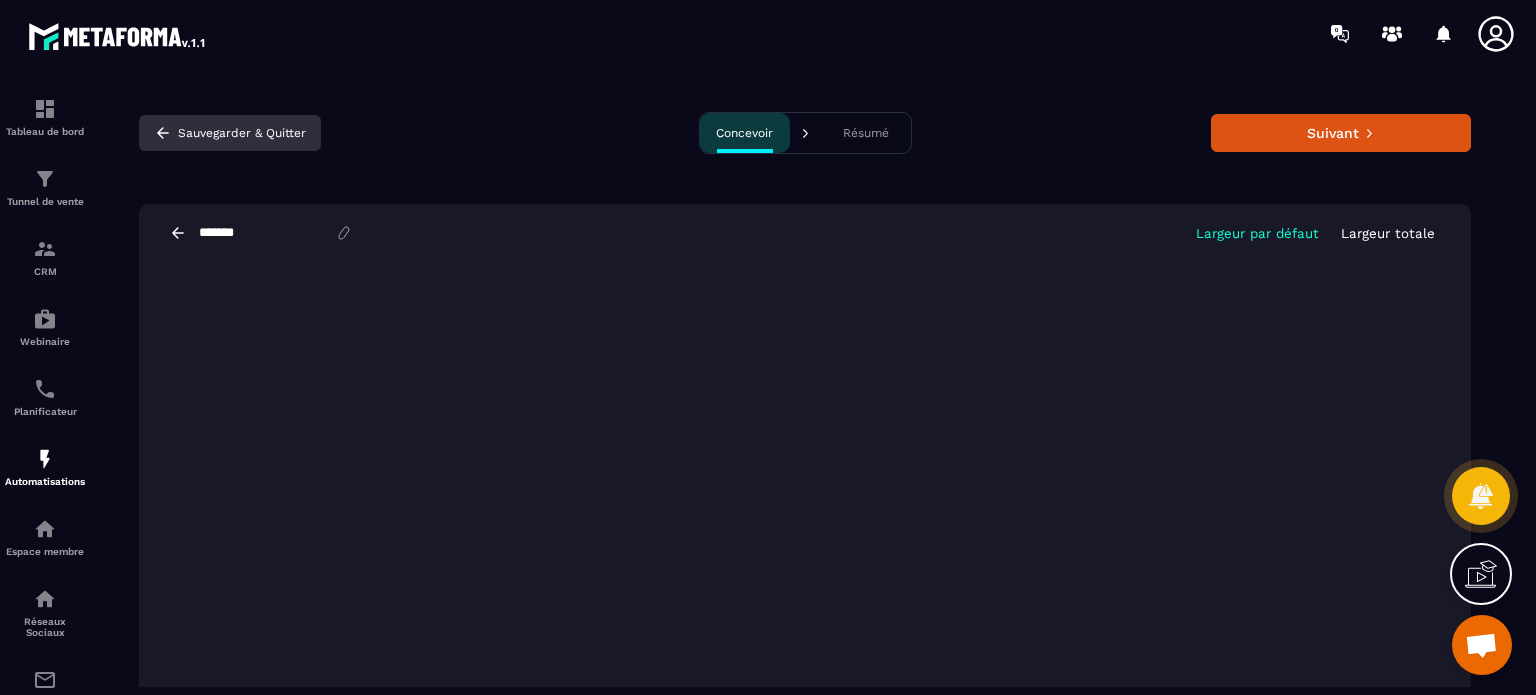 click on "Sauvegarder & Quitter" at bounding box center [230, 133] 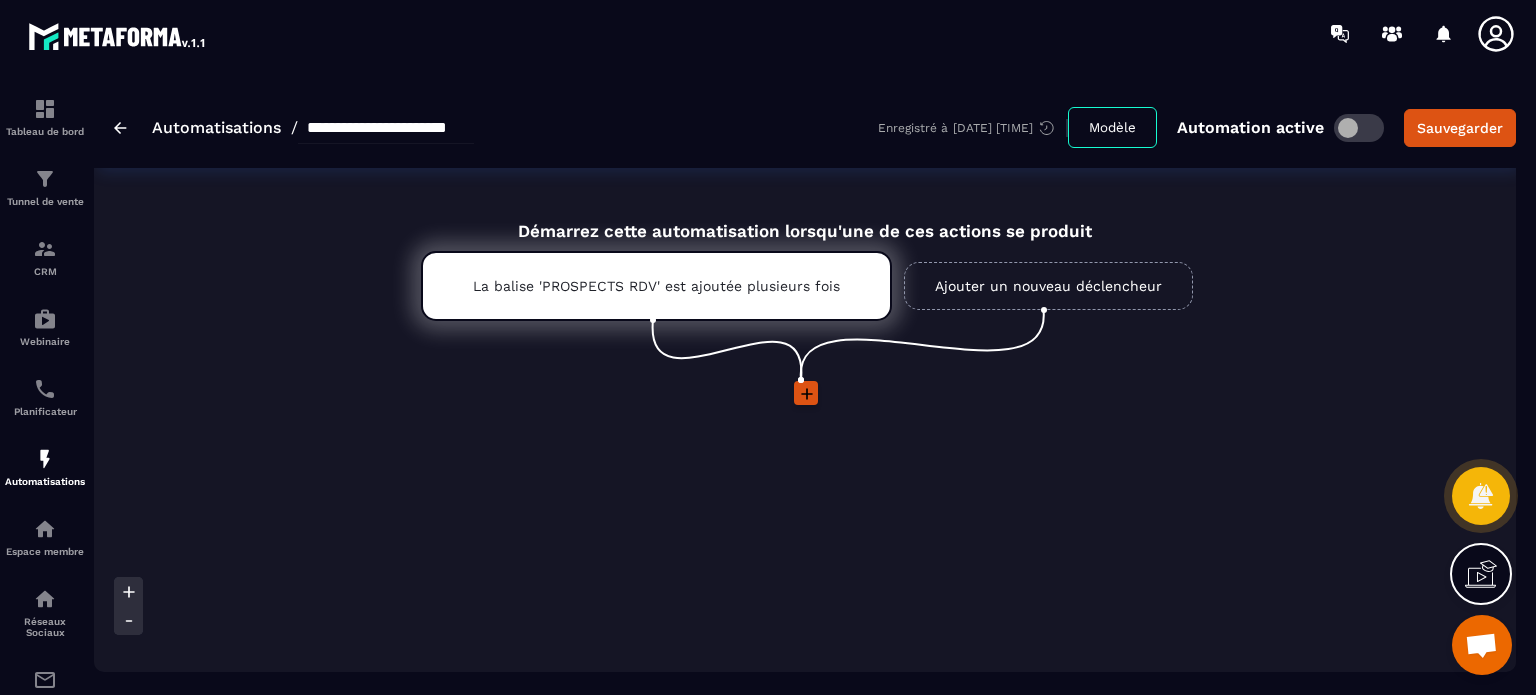 click 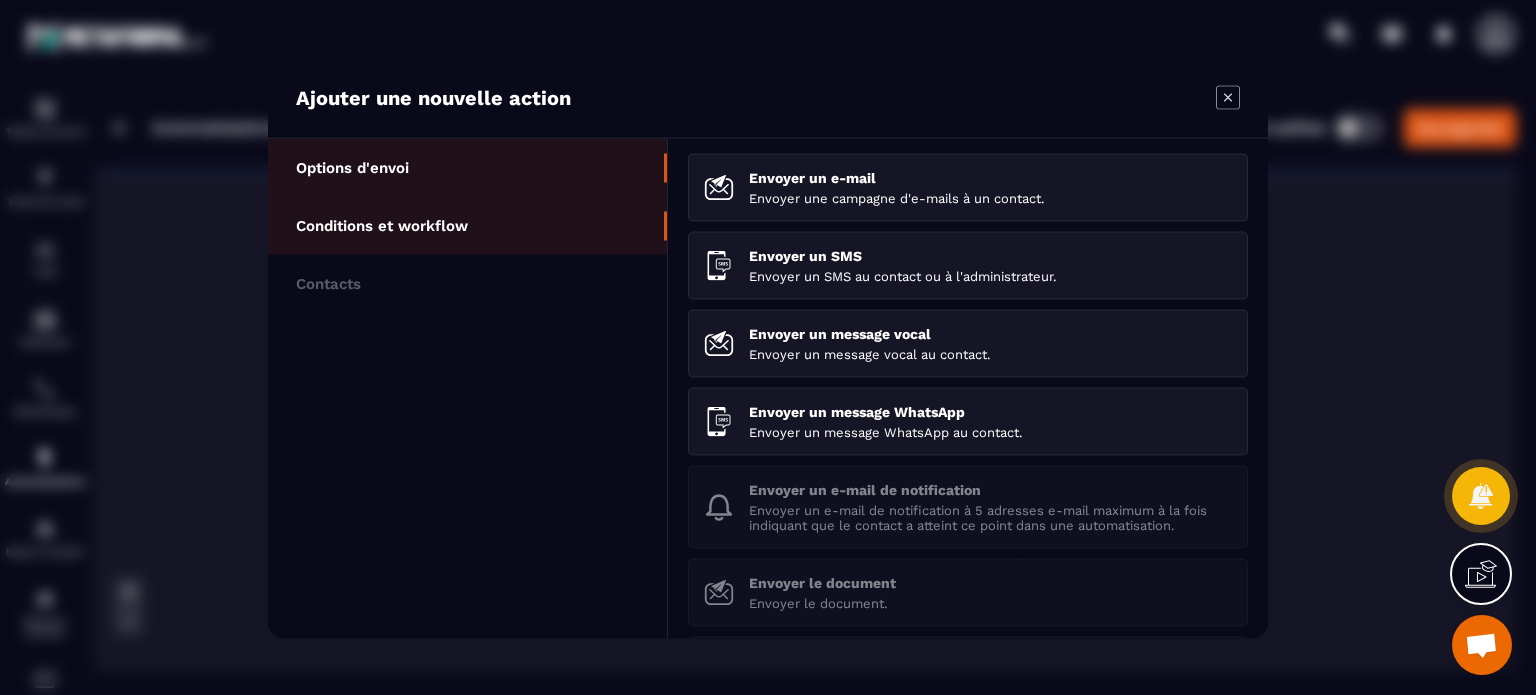 click on "Conditions et workflow" 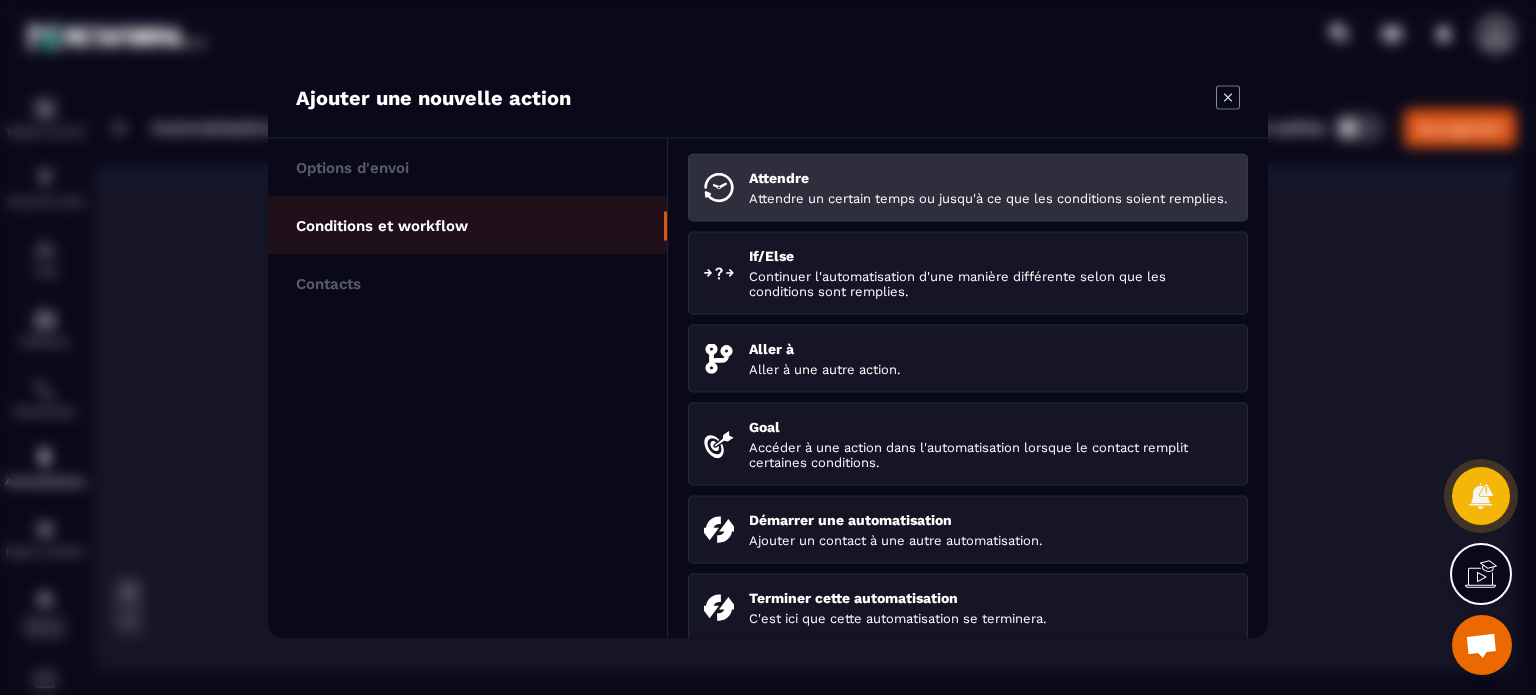 click on "Attendre un certain temps ou jusqu'à ce que les conditions soient remplies." at bounding box center (990, 197) 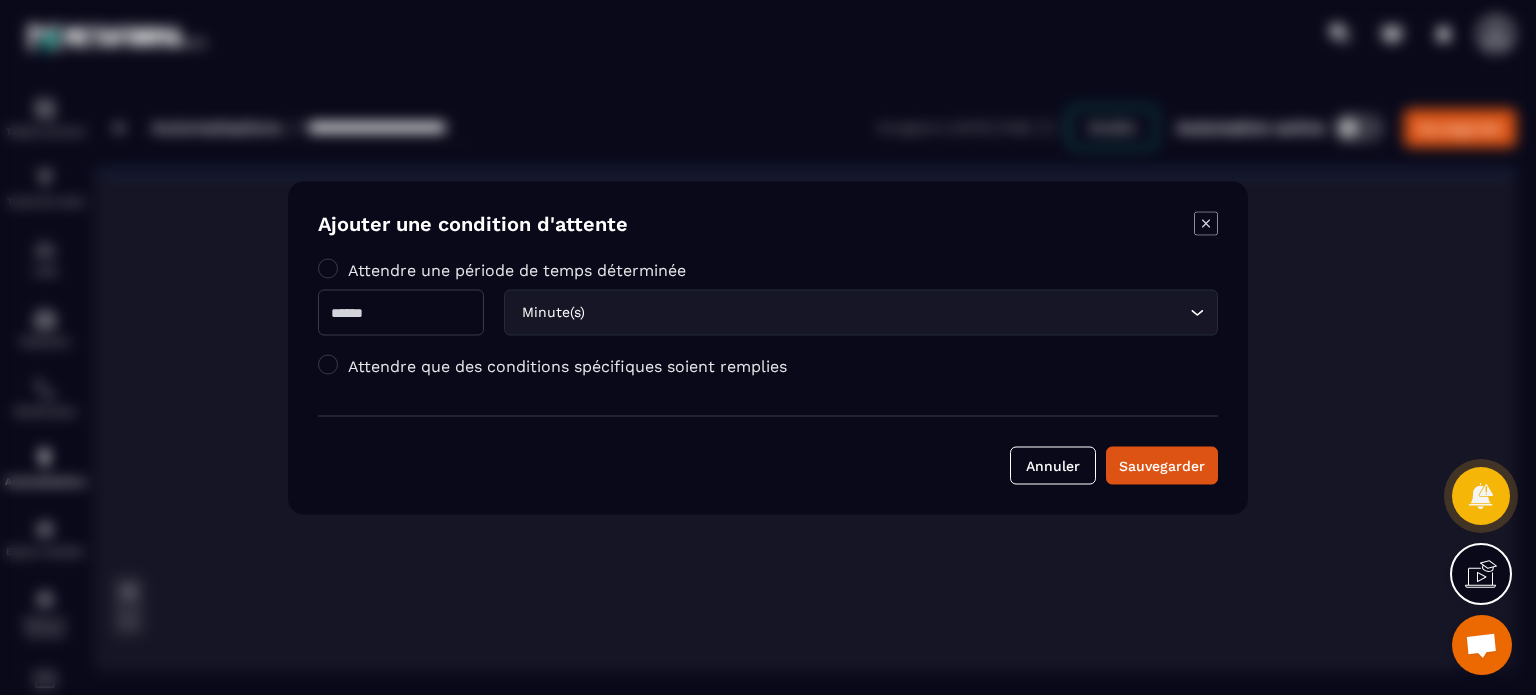 click at bounding box center [401, 312] 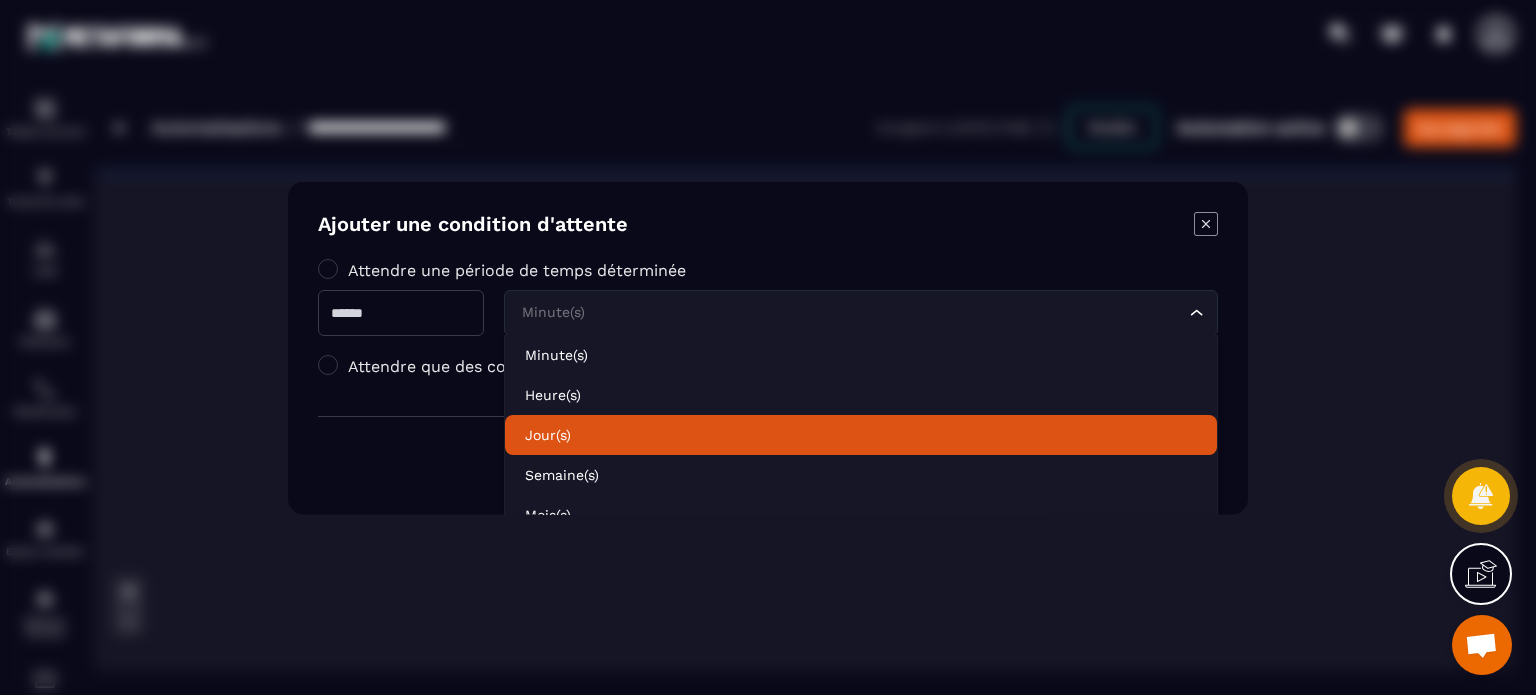 click on "Jour(s)" 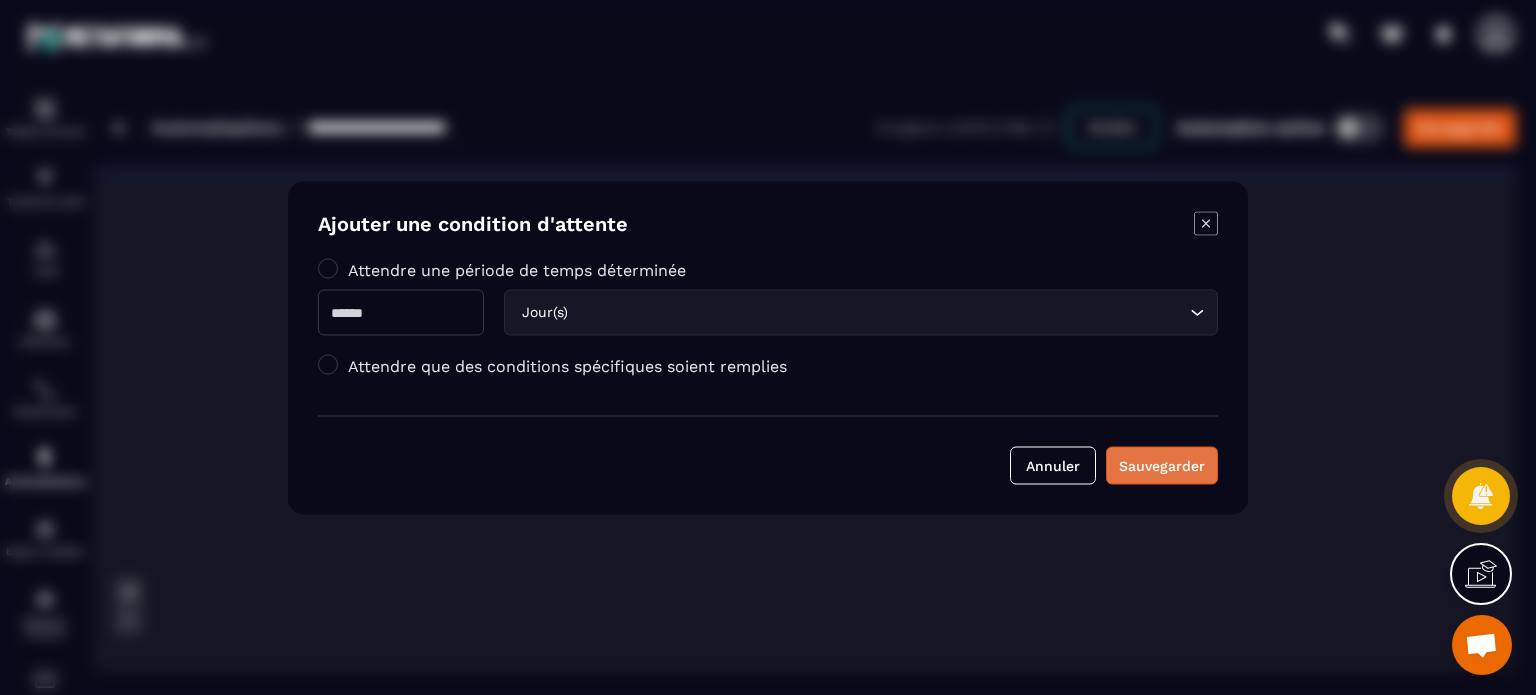 click on "Sauvegarder" at bounding box center (1162, 465) 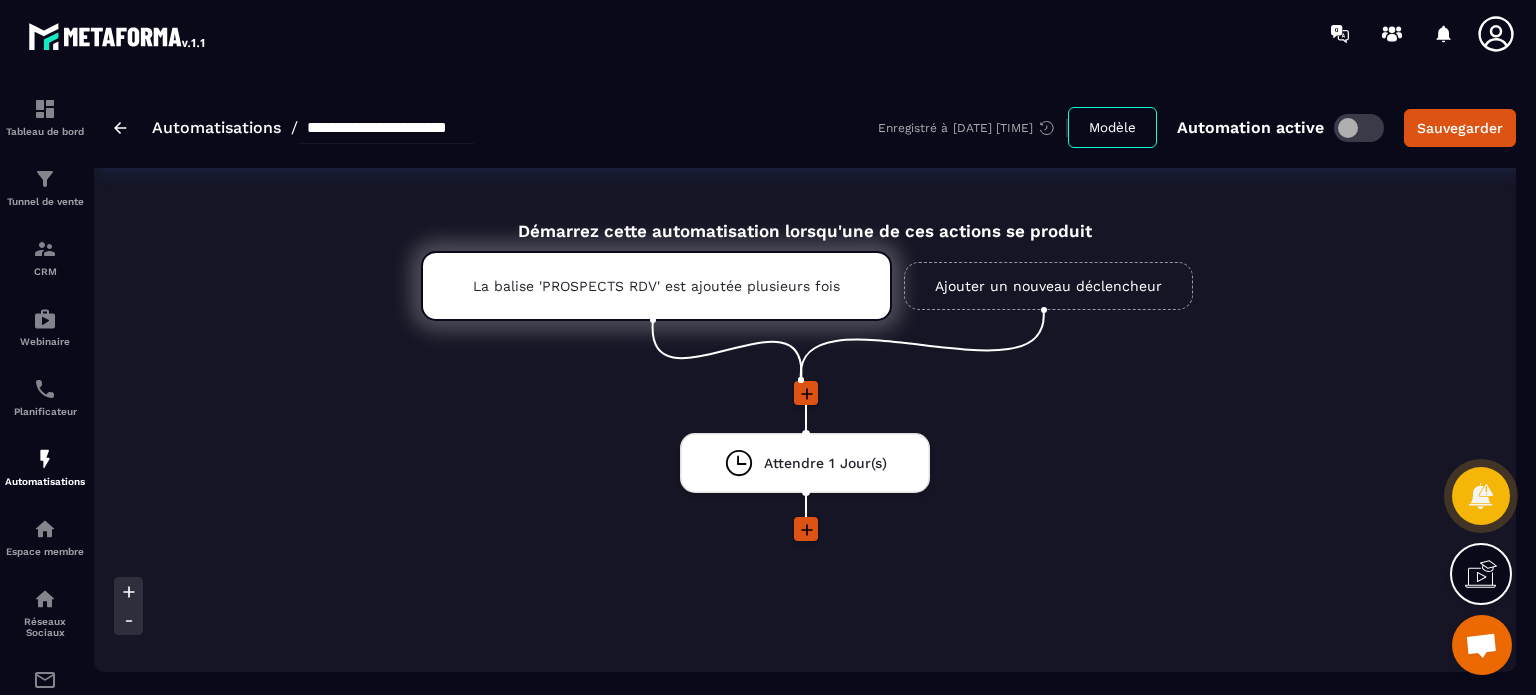 click 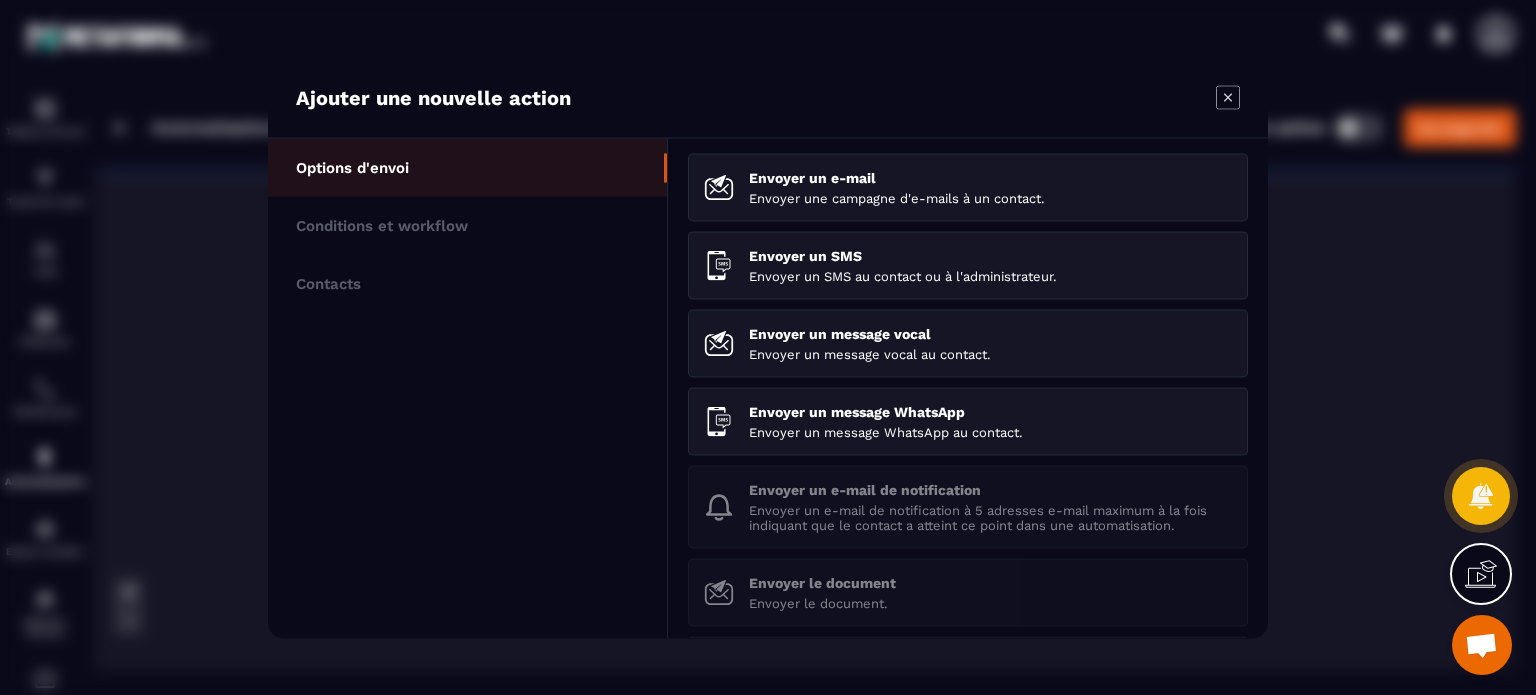 click 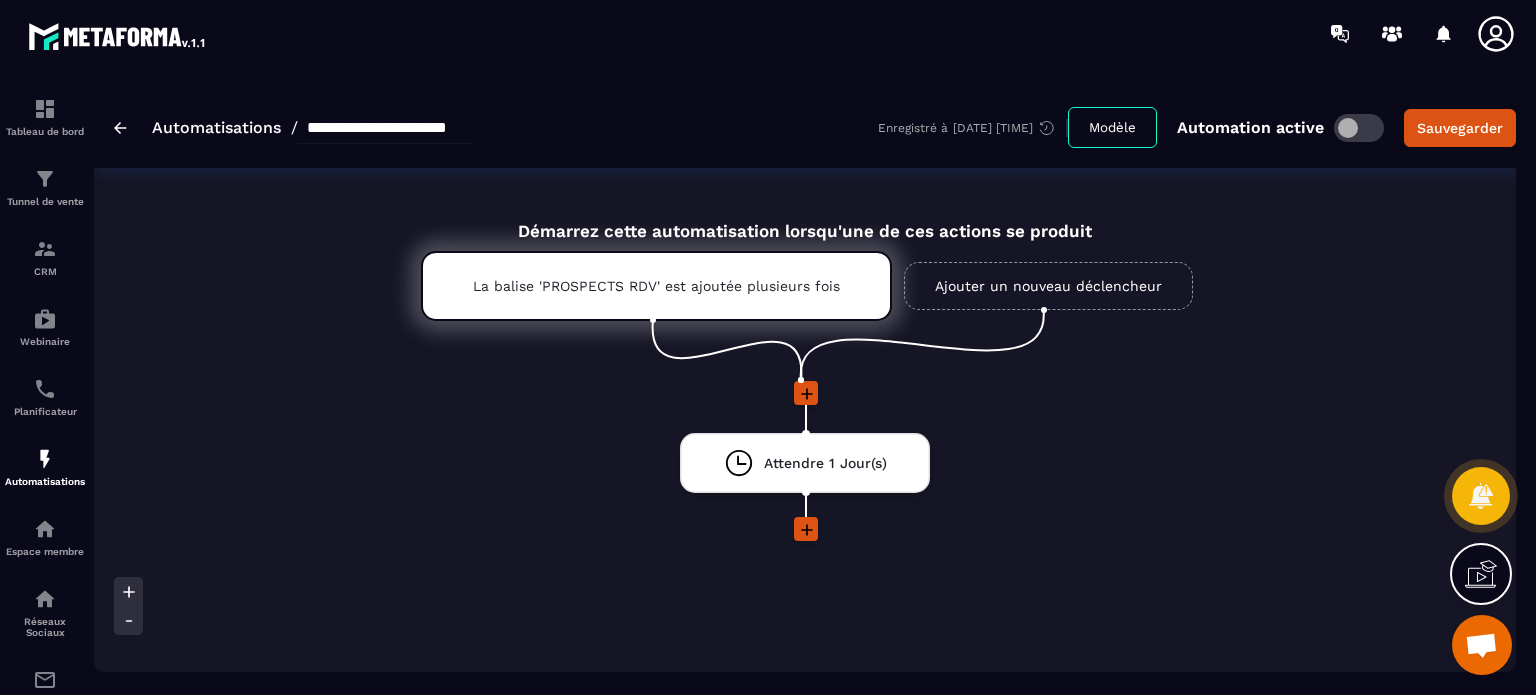 click 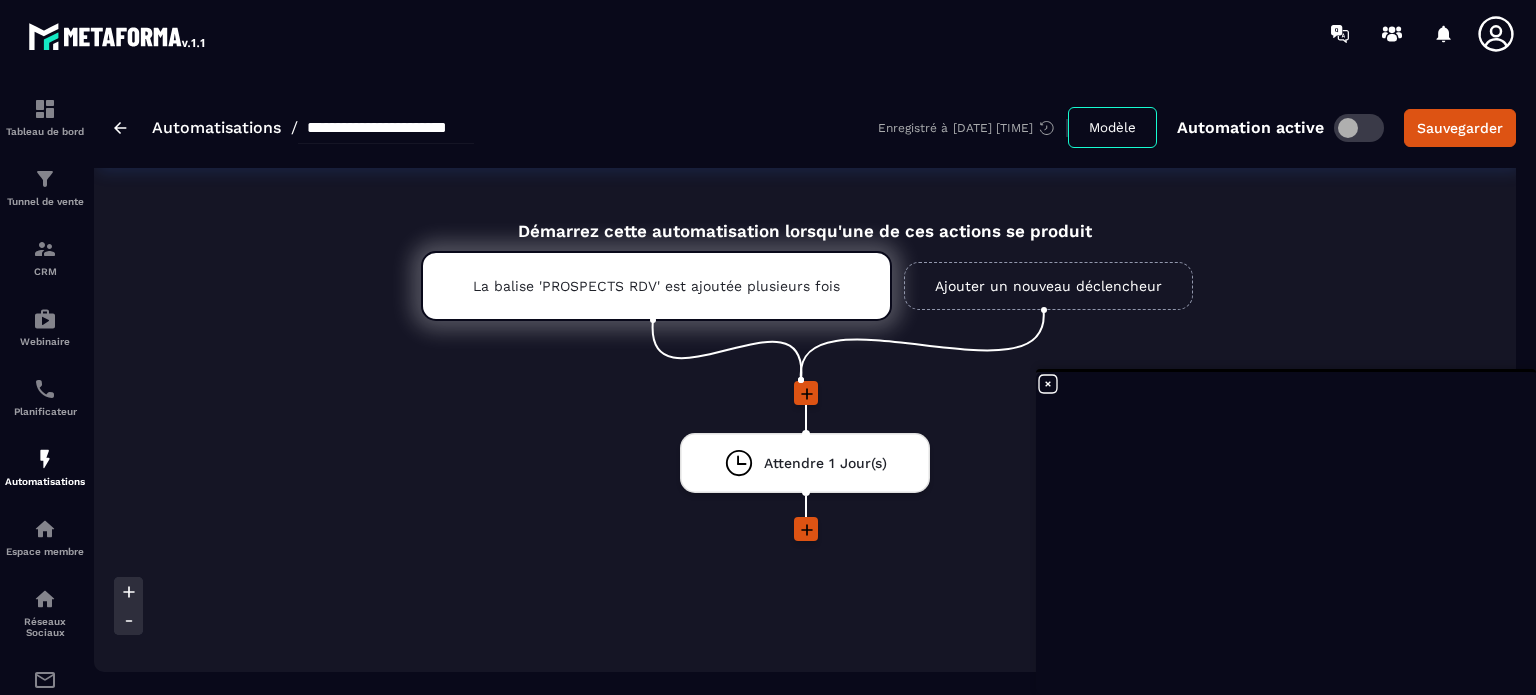 click 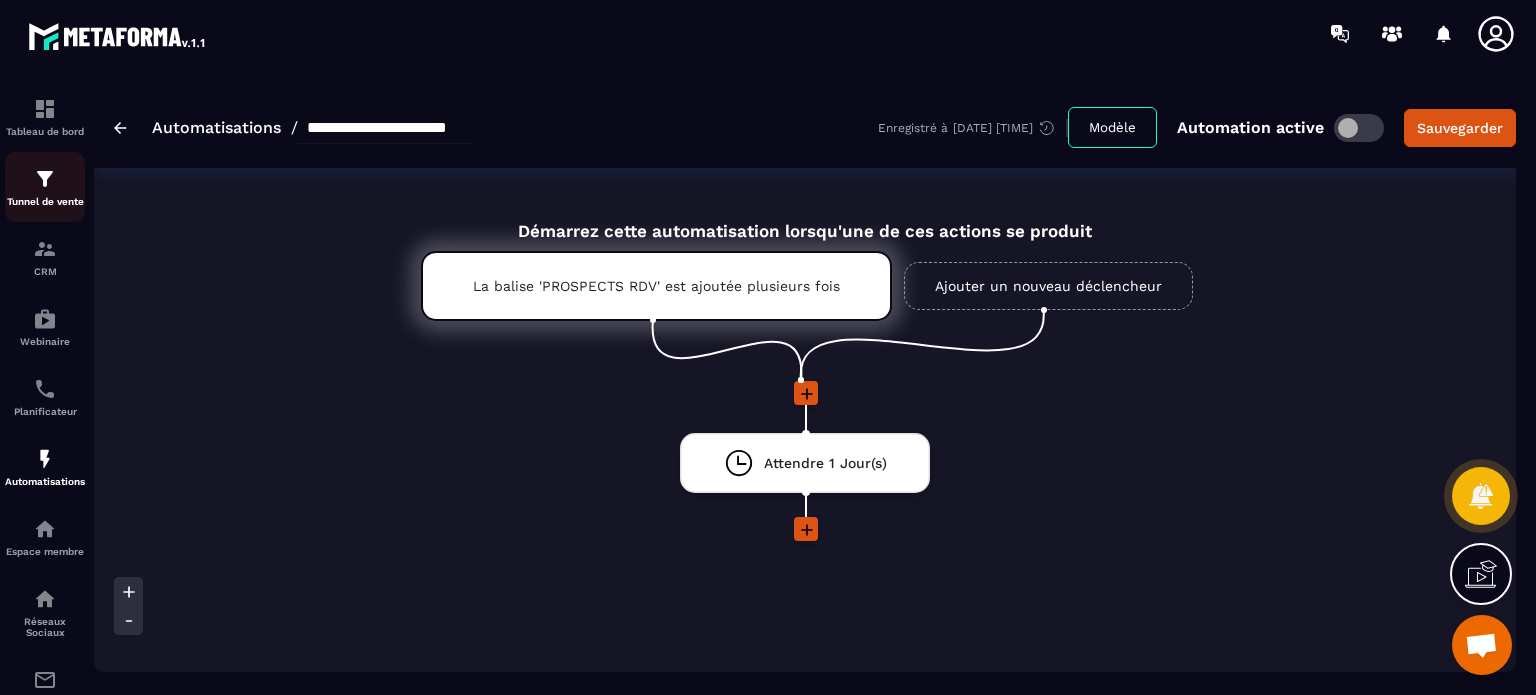 click on "Tunnel de vente" at bounding box center (45, 187) 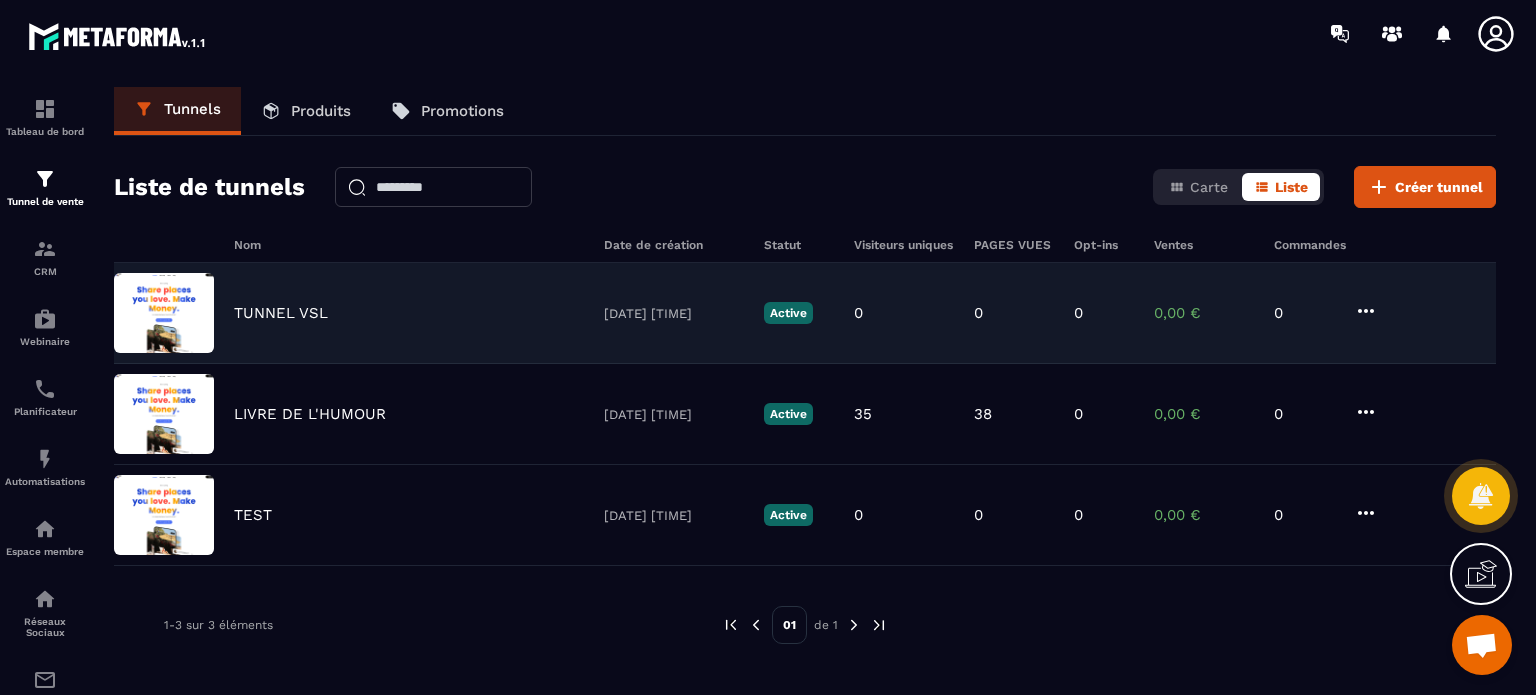 click on "TUNNEL VSL" at bounding box center [281, 313] 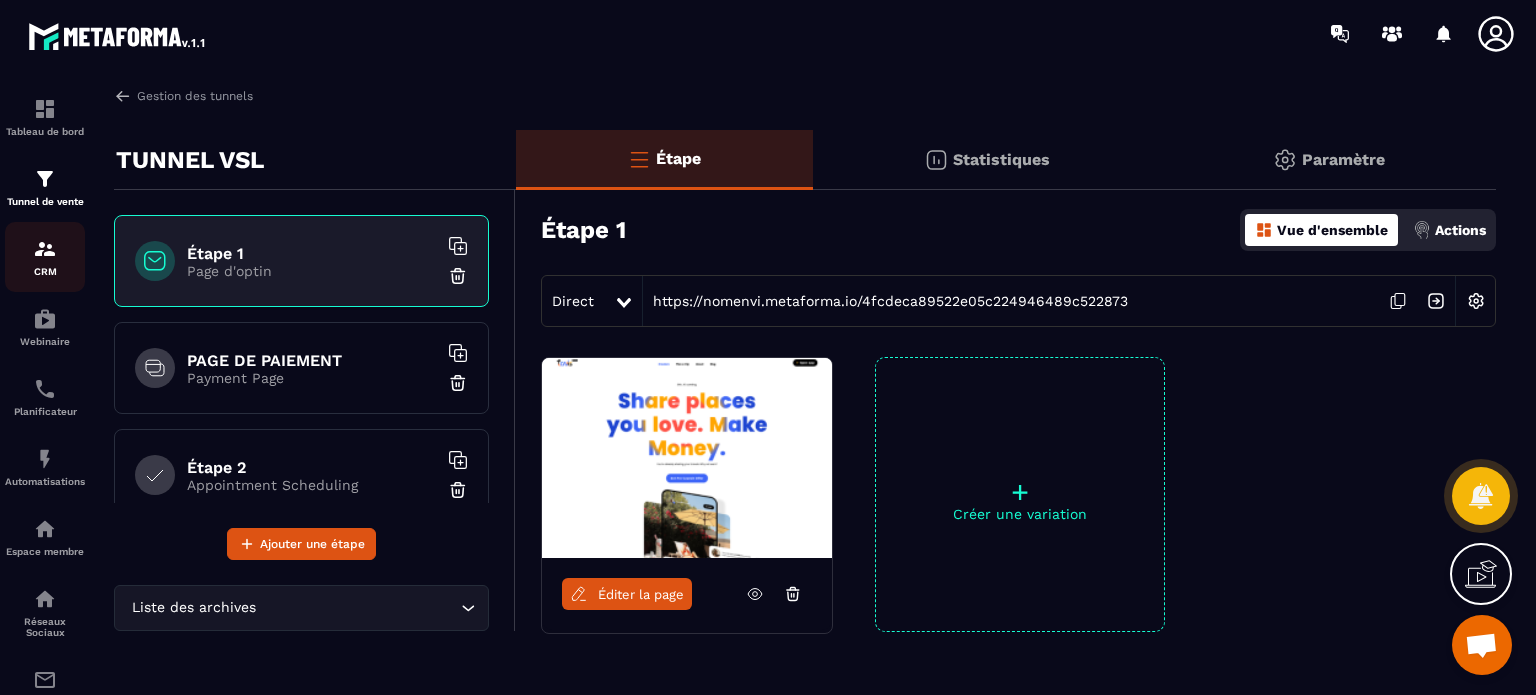 click on "CRM" at bounding box center [45, 257] 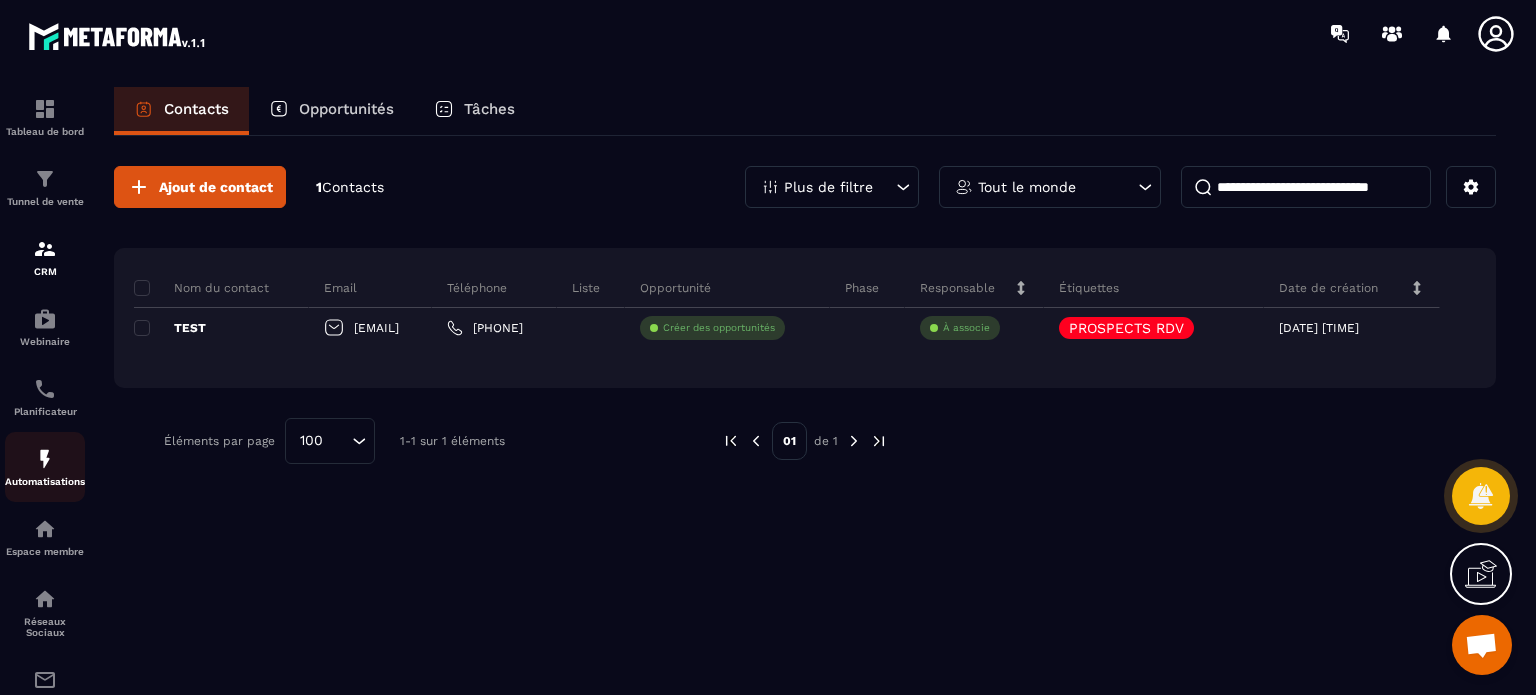 click on "Automatisations" at bounding box center [45, 467] 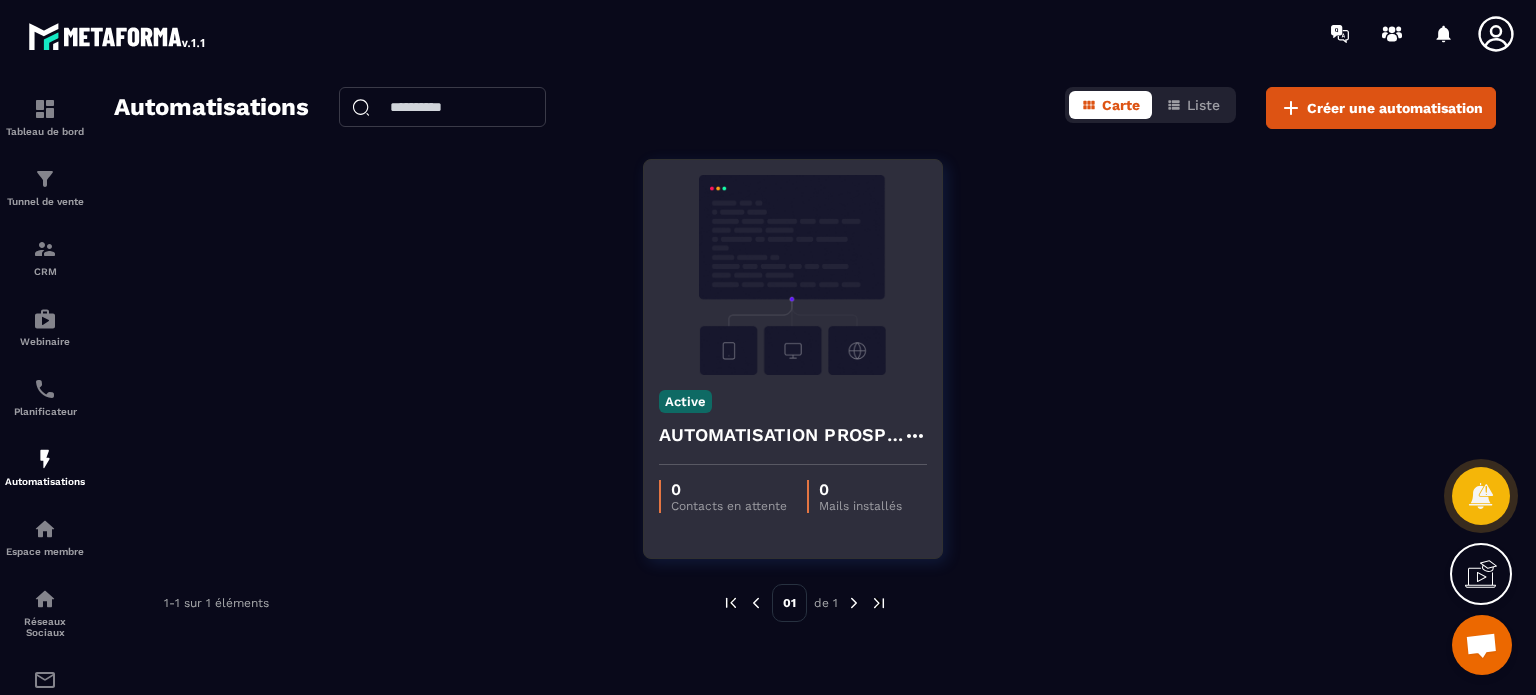 click on "AUTOMATISATION PROSPECT" at bounding box center (781, 435) 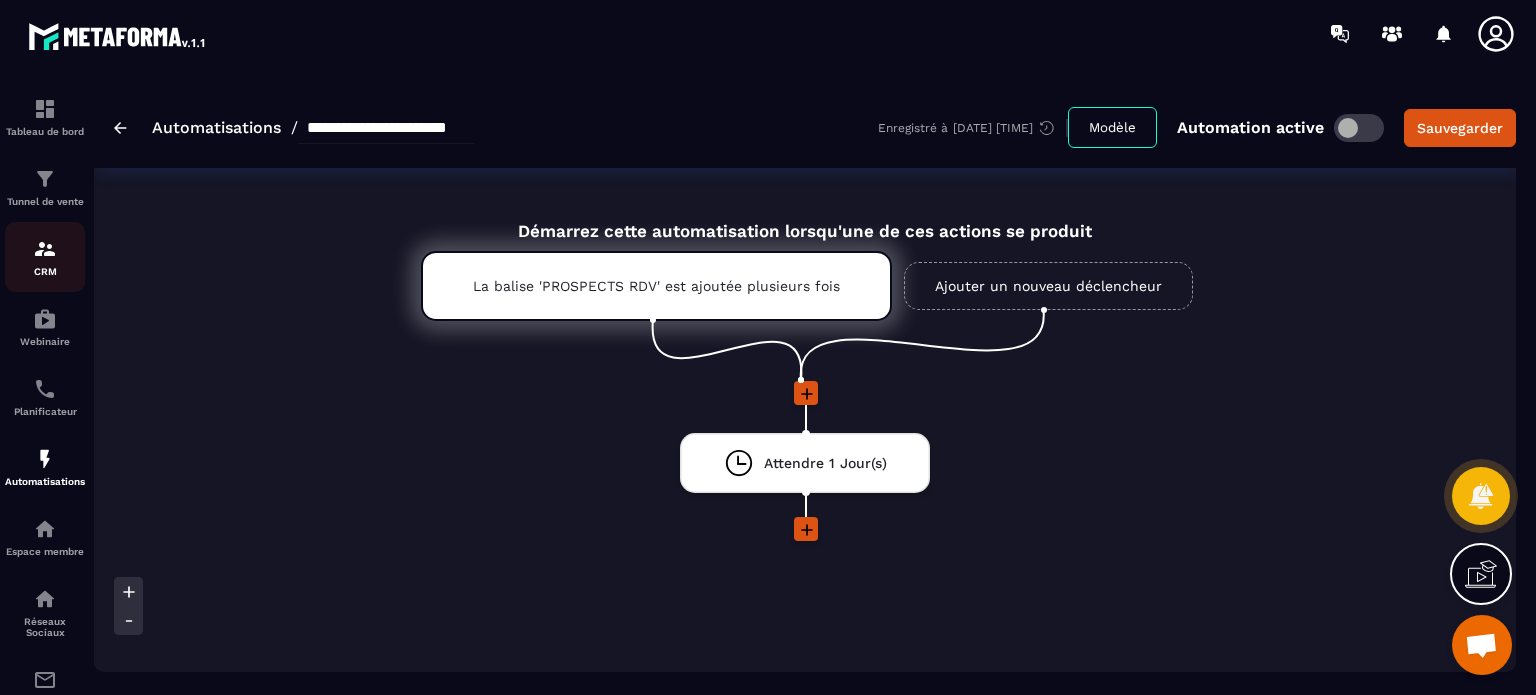 click at bounding box center (45, 249) 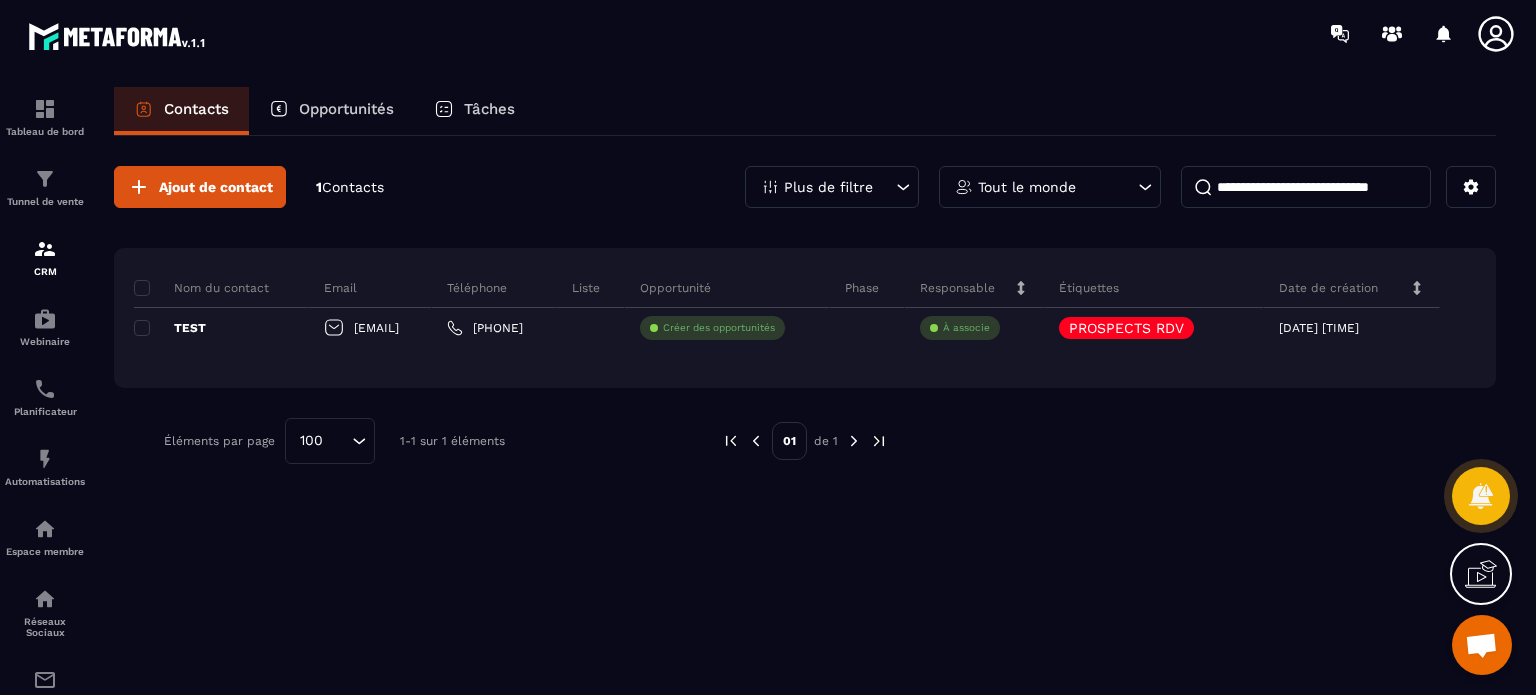 click 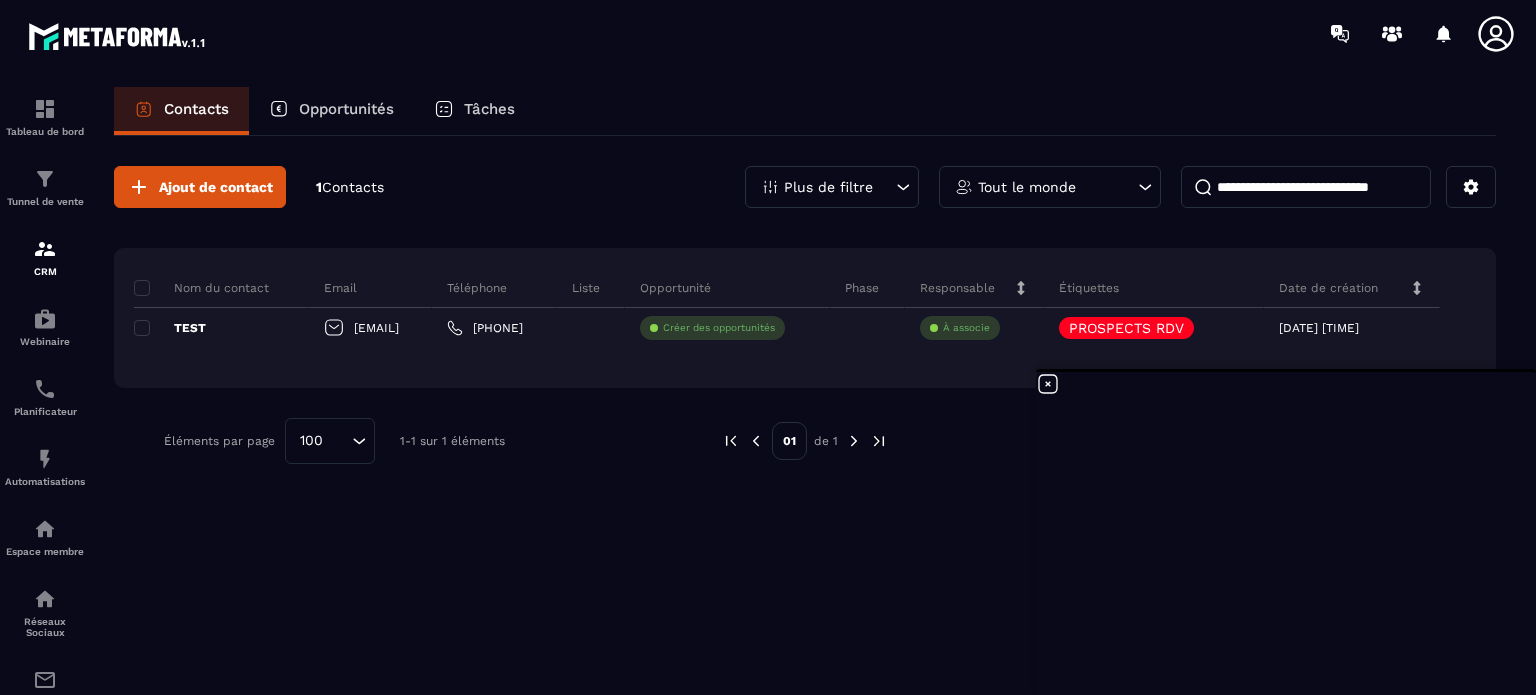 click 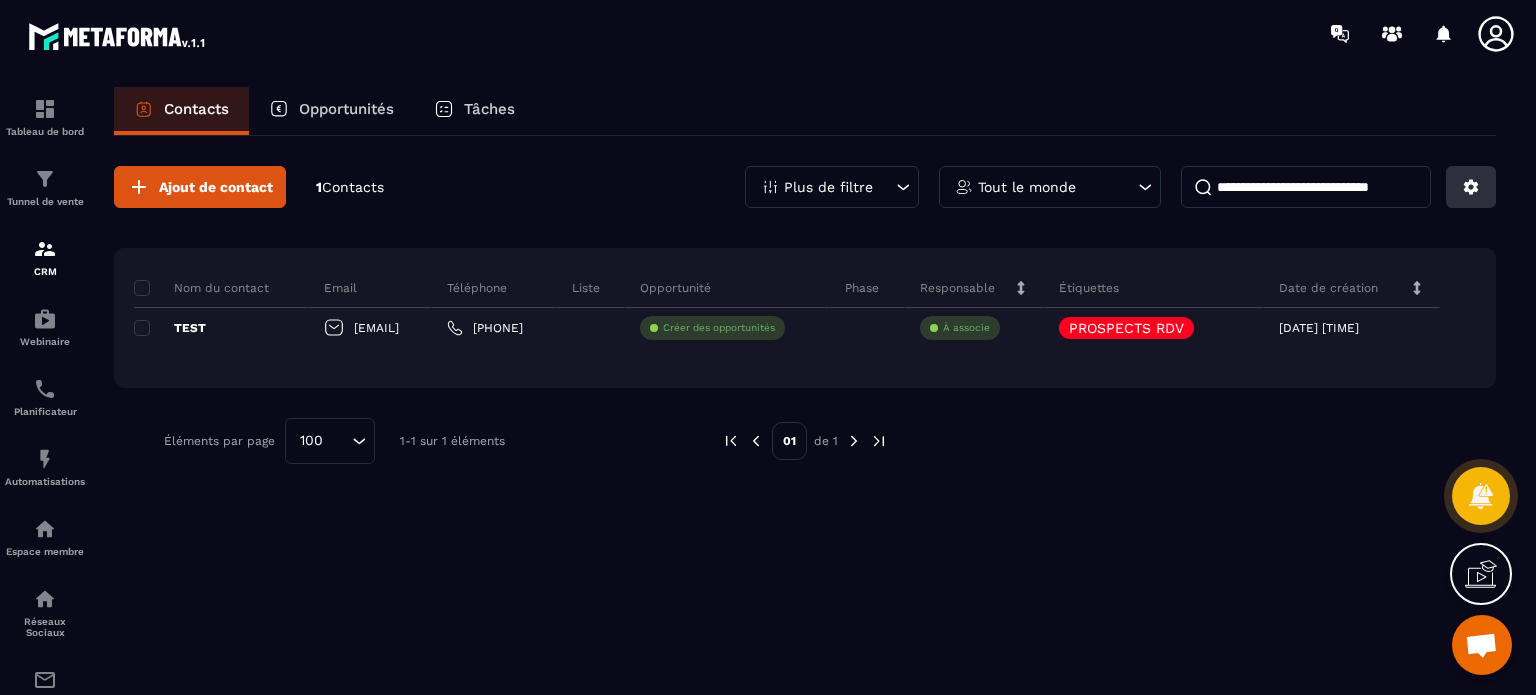 click 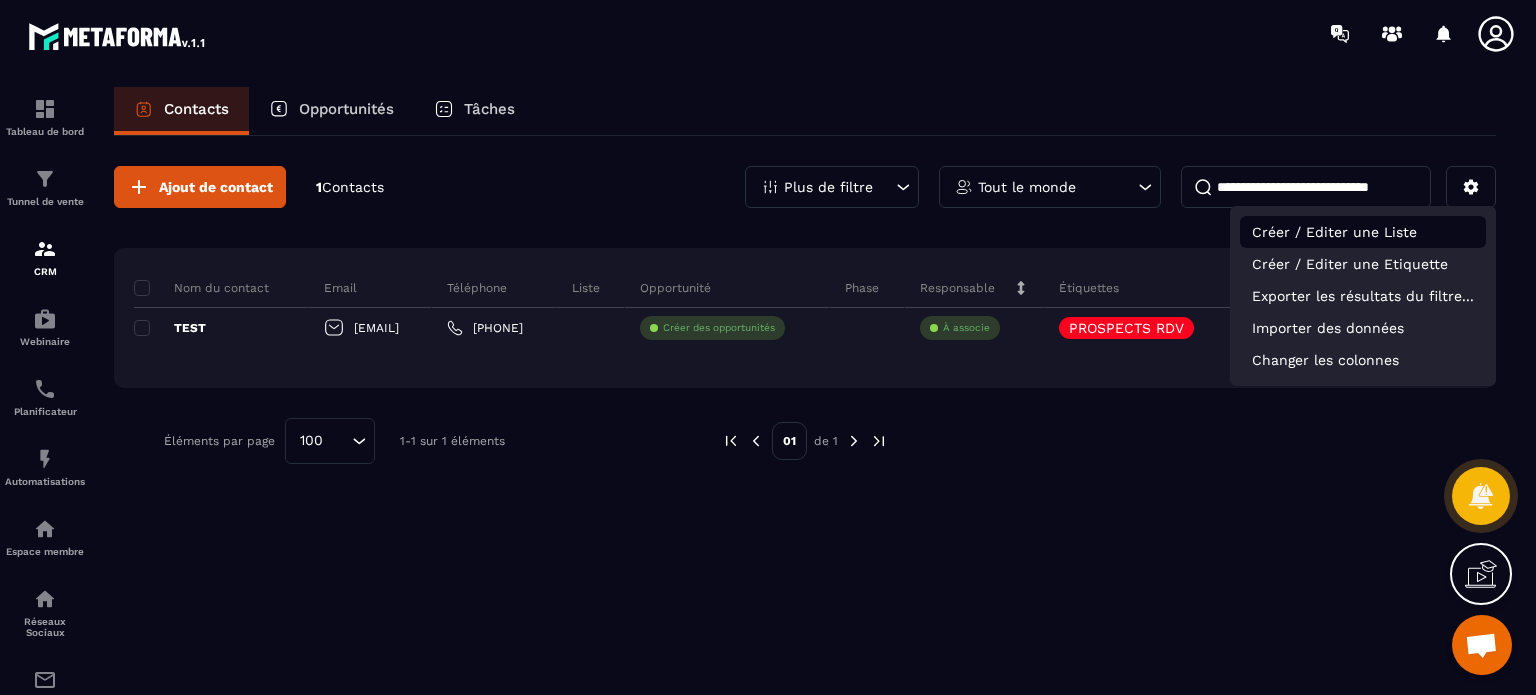 click on "Créer / Editer une Liste" at bounding box center [1363, 232] 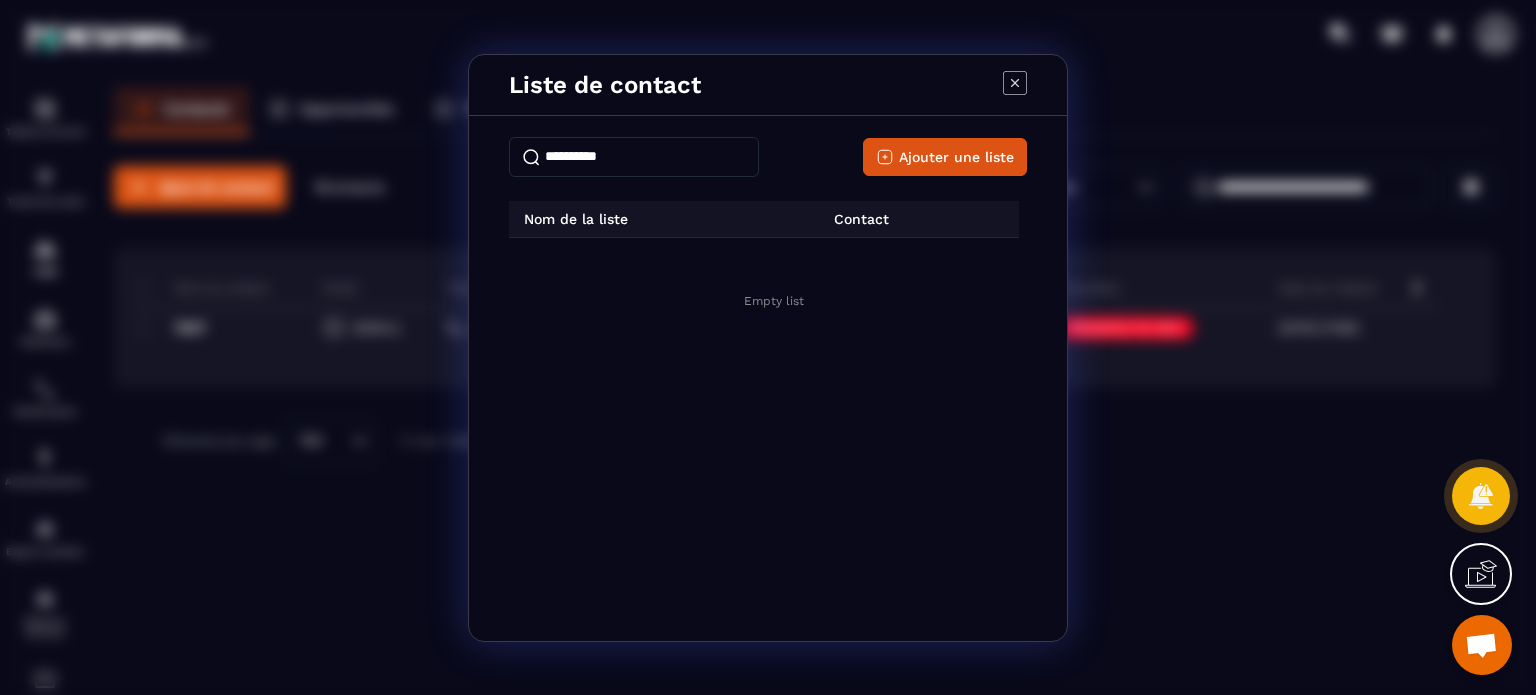 click 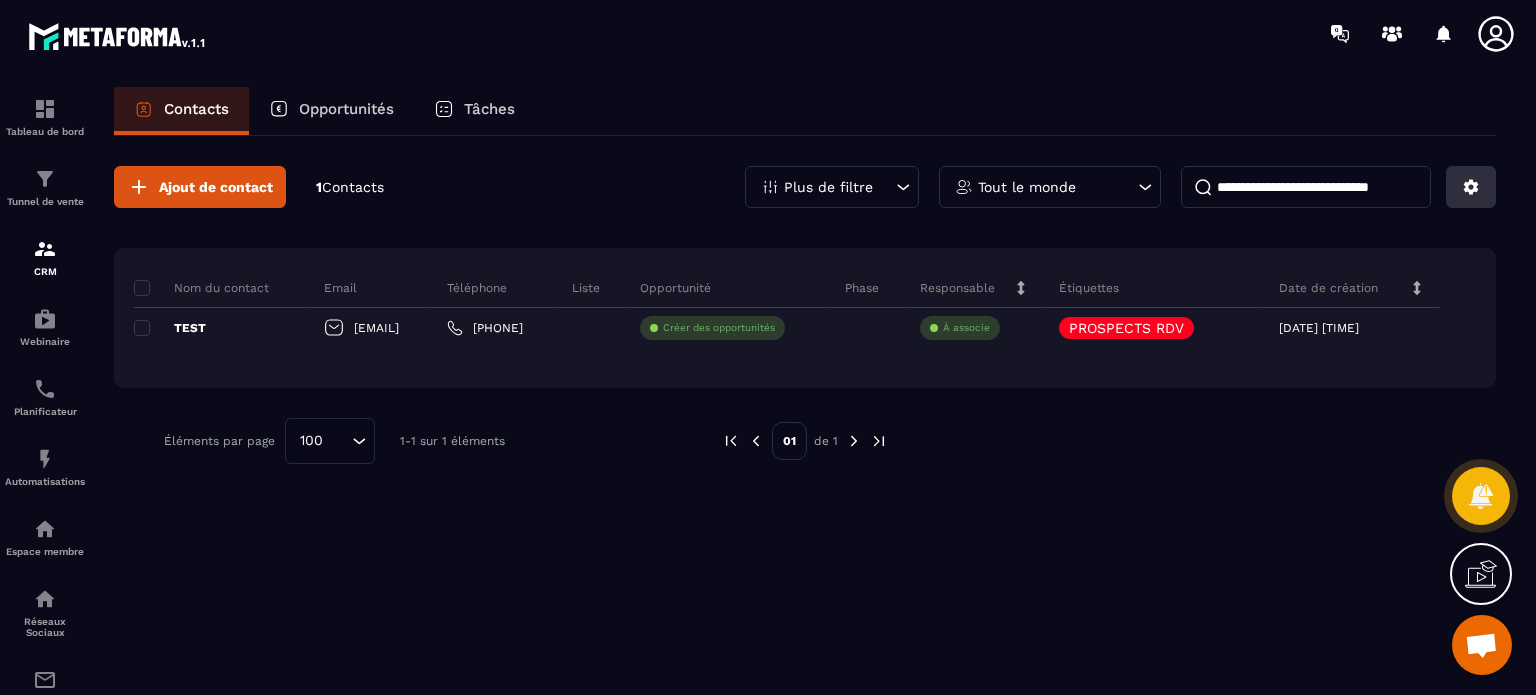 click 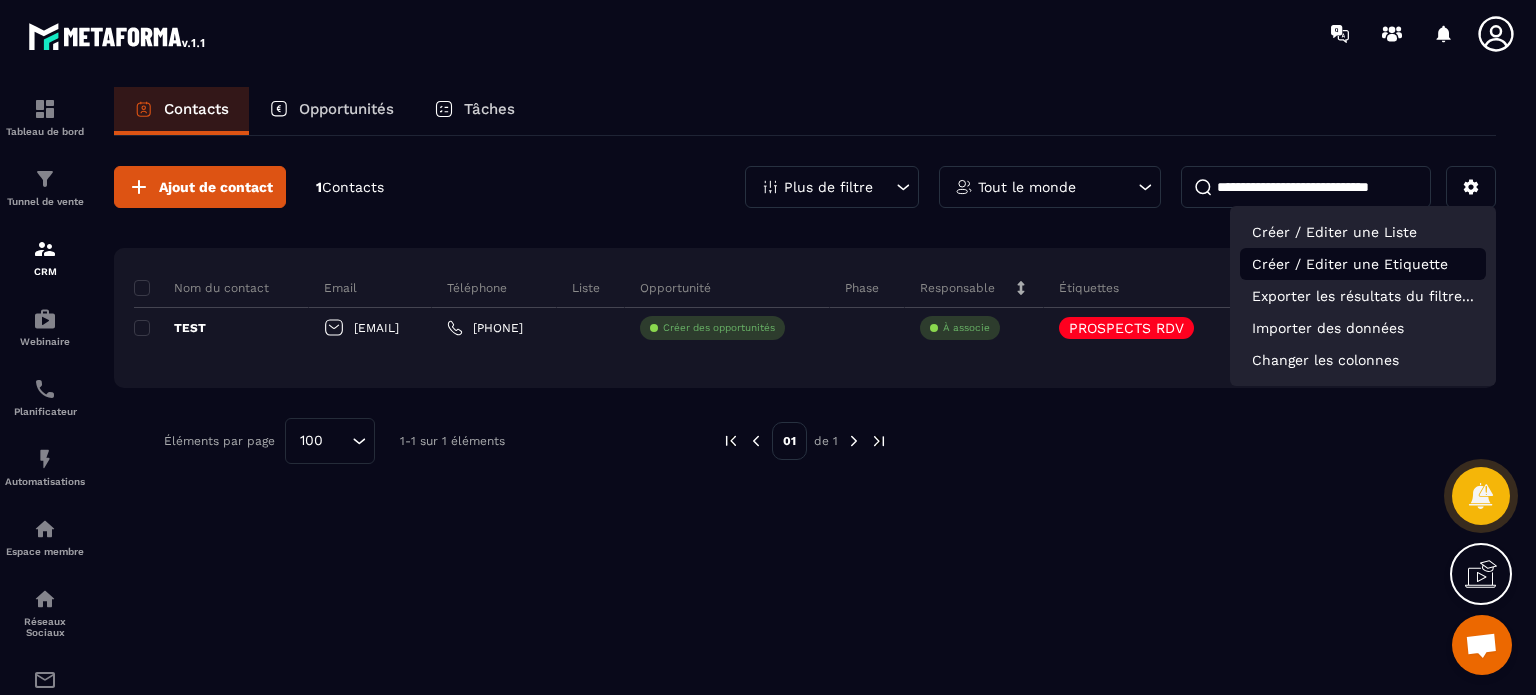 click on "Créer / Editer une Etiquette" at bounding box center [1363, 264] 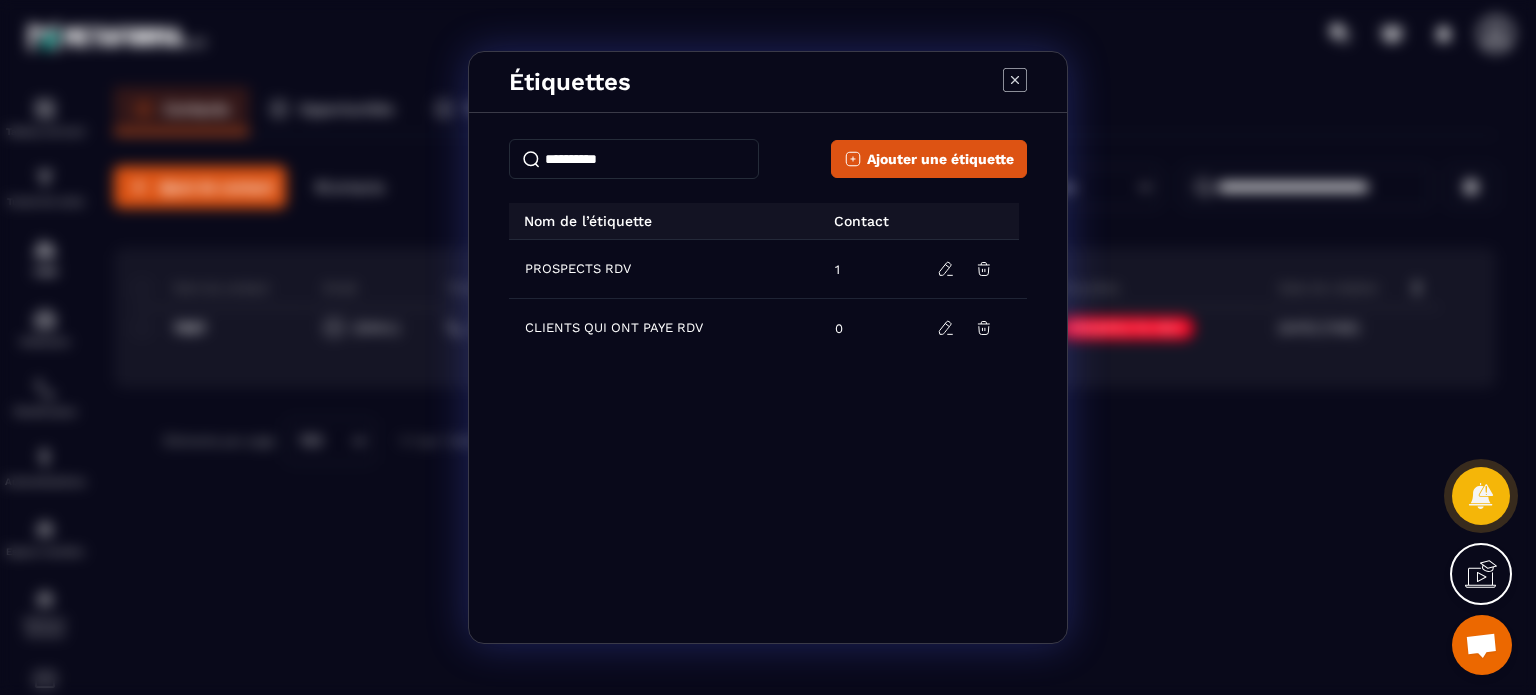 click 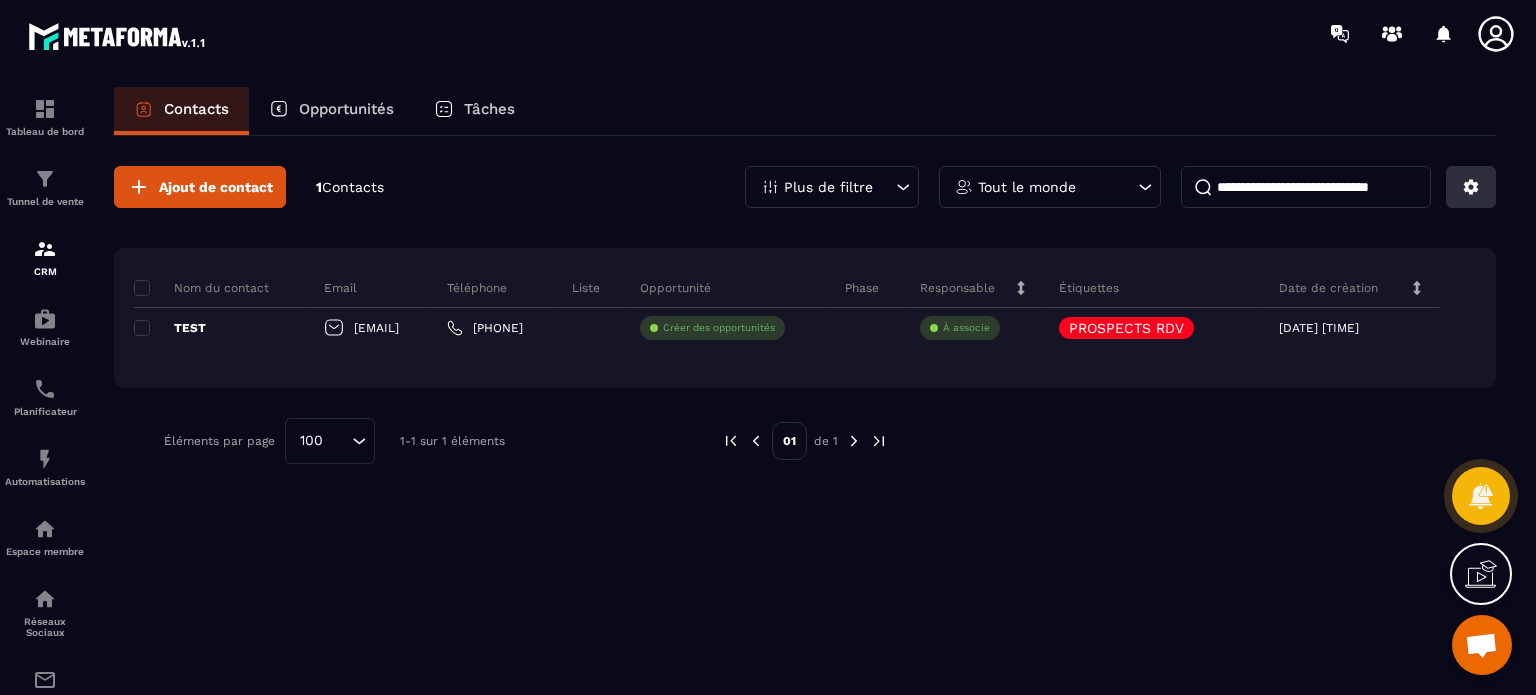 click 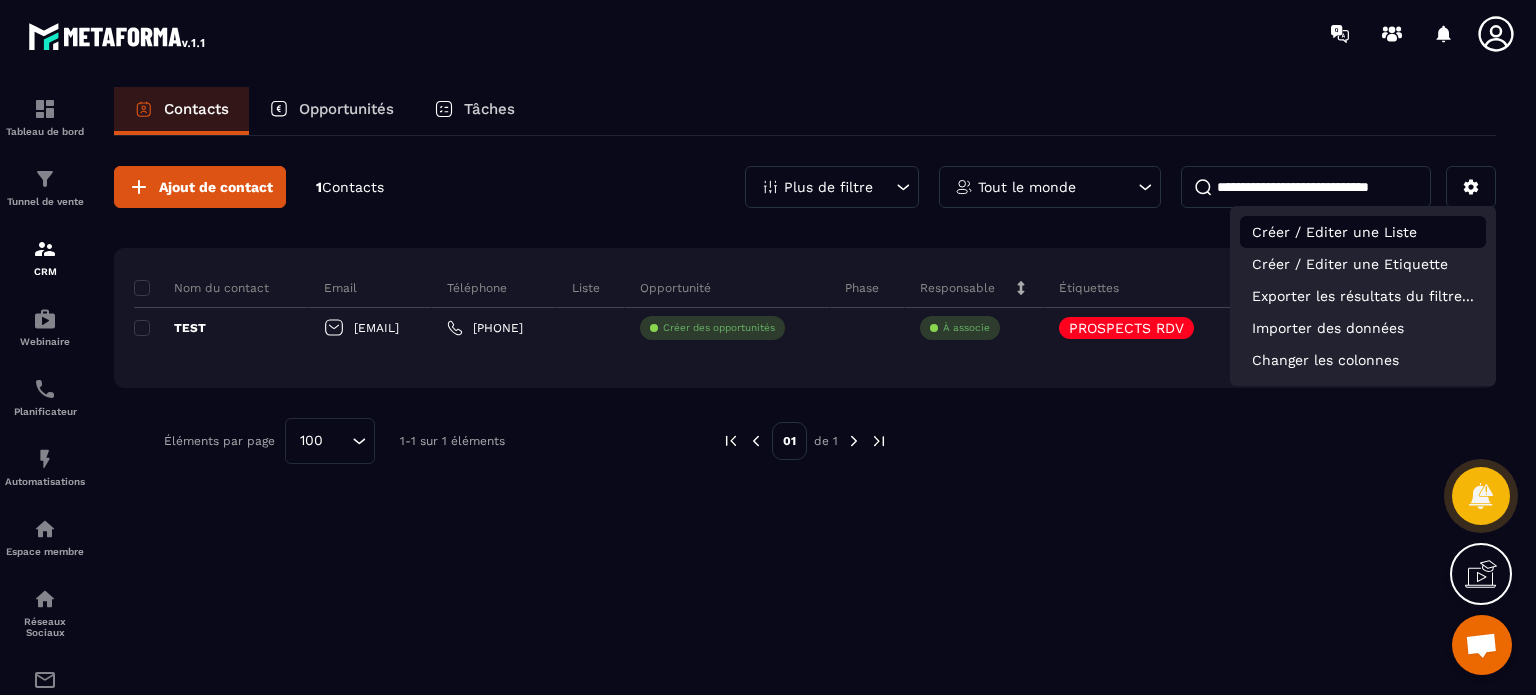 click on "Créer / Editer une Liste" at bounding box center [1363, 232] 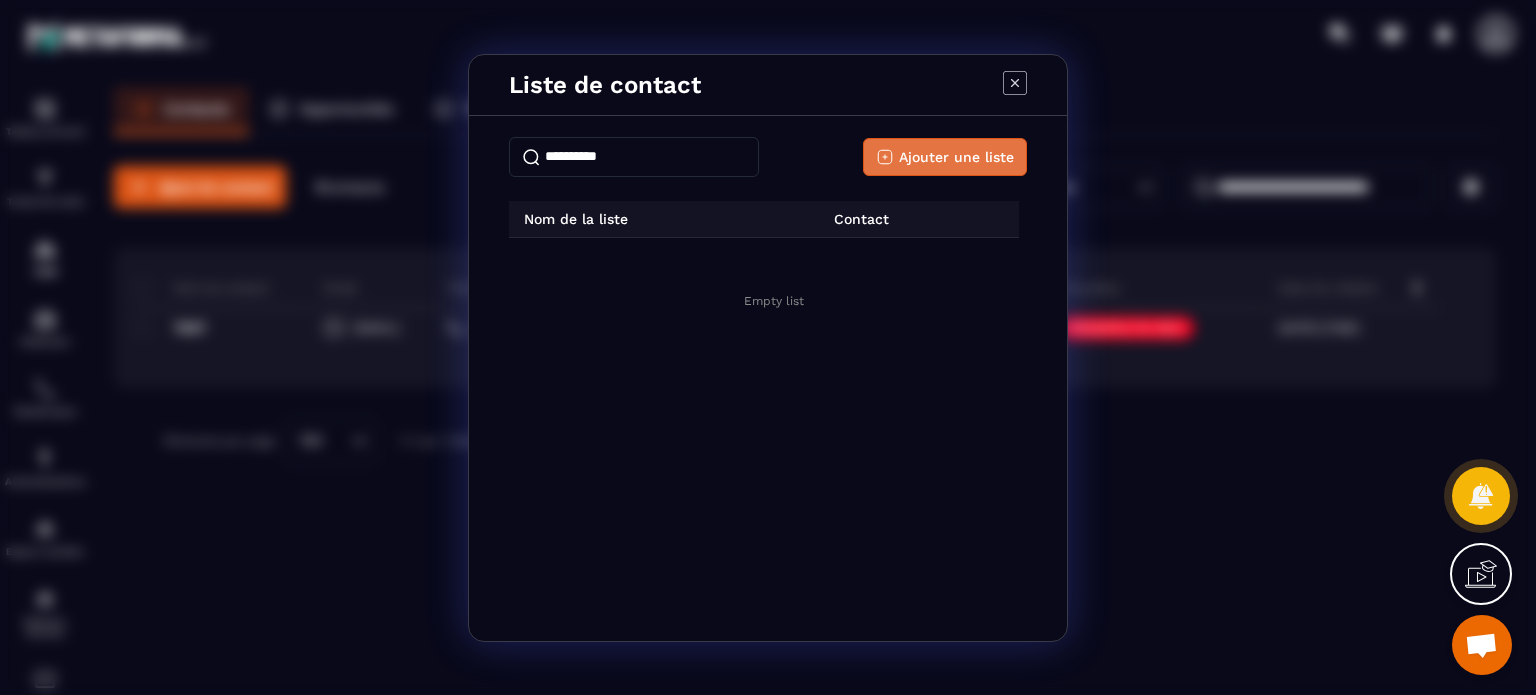 click on "Ajouter une liste" at bounding box center (956, 157) 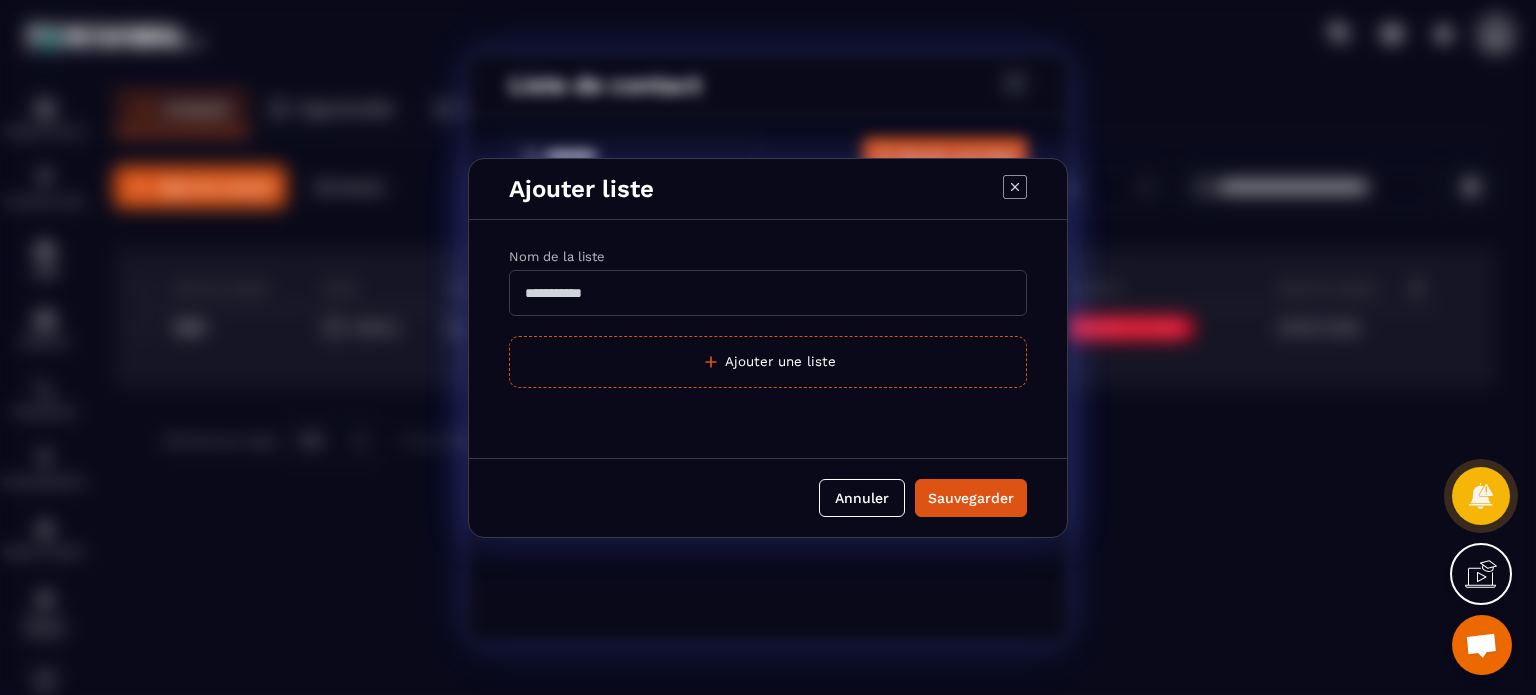 click at bounding box center (768, 293) 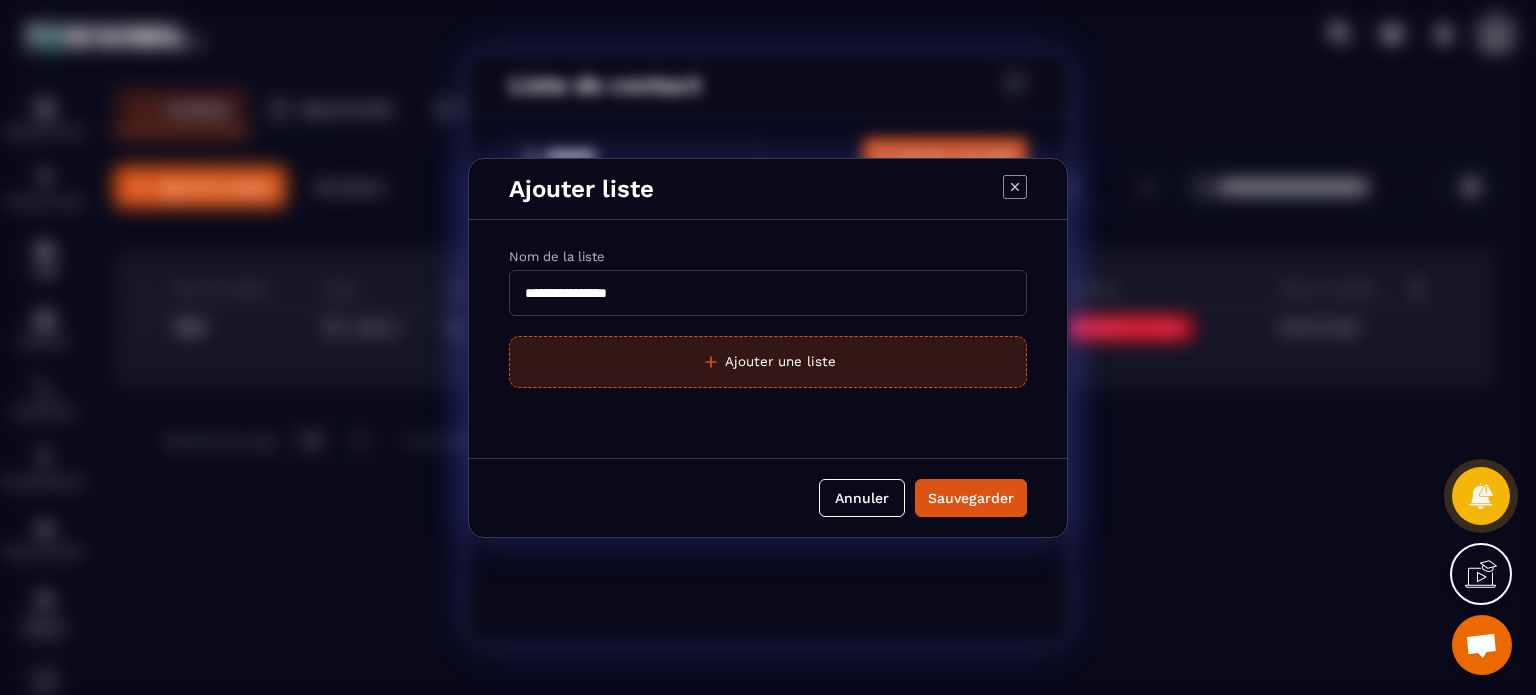 type on "**********" 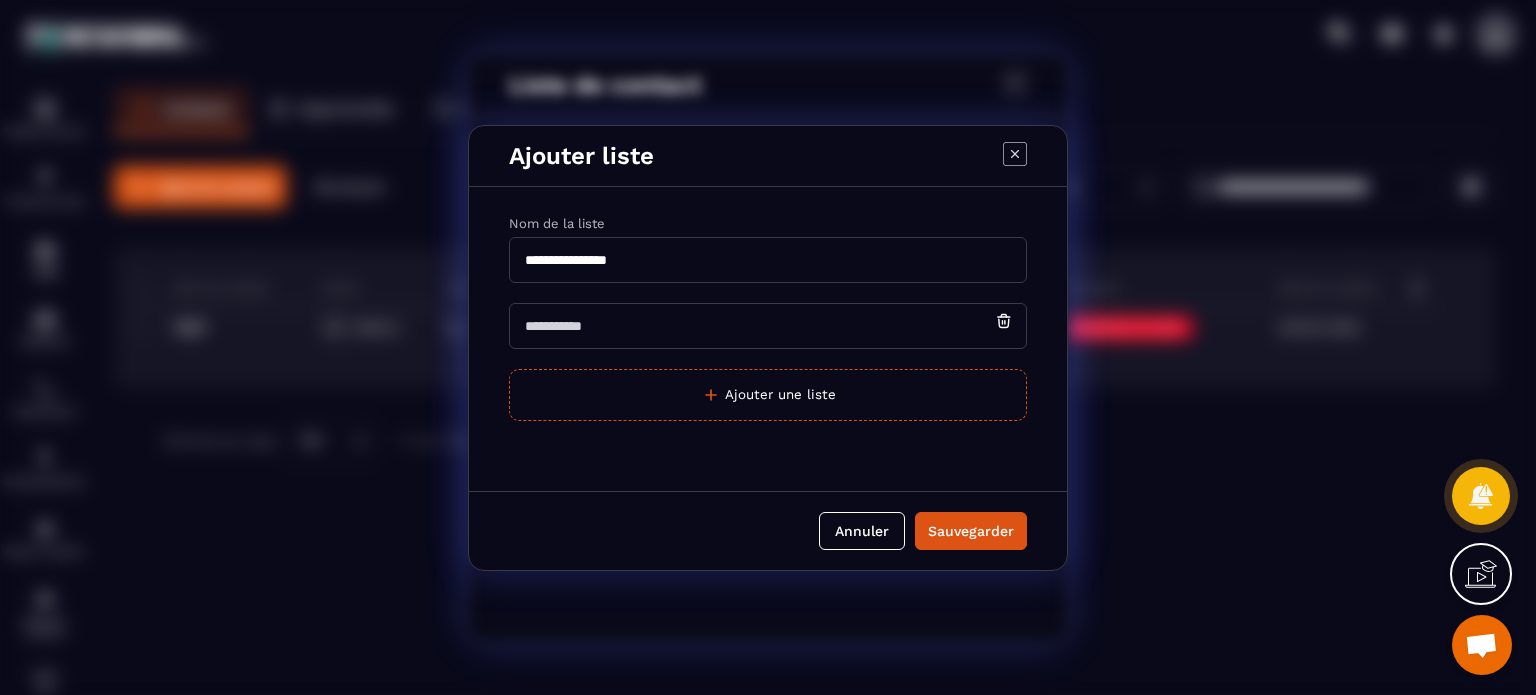 click at bounding box center [768, 326] 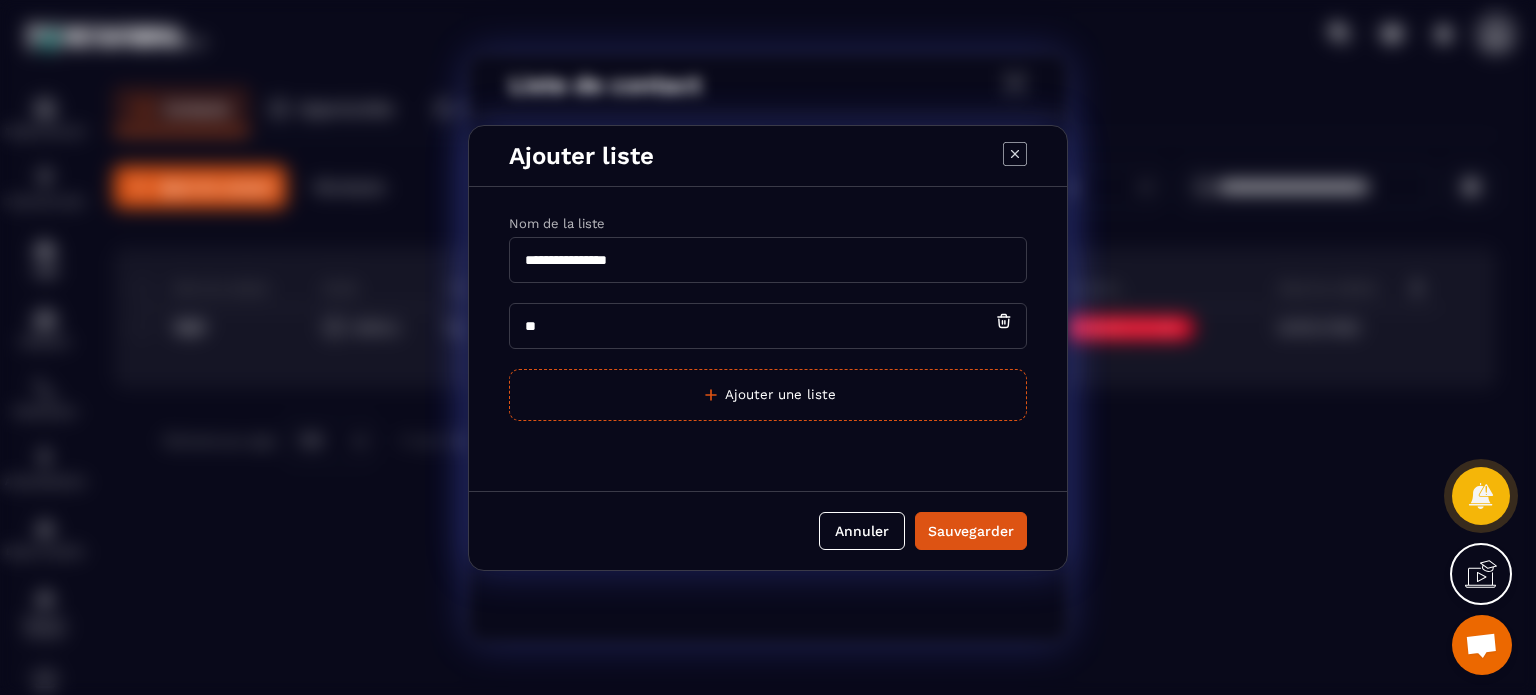 type on "*" 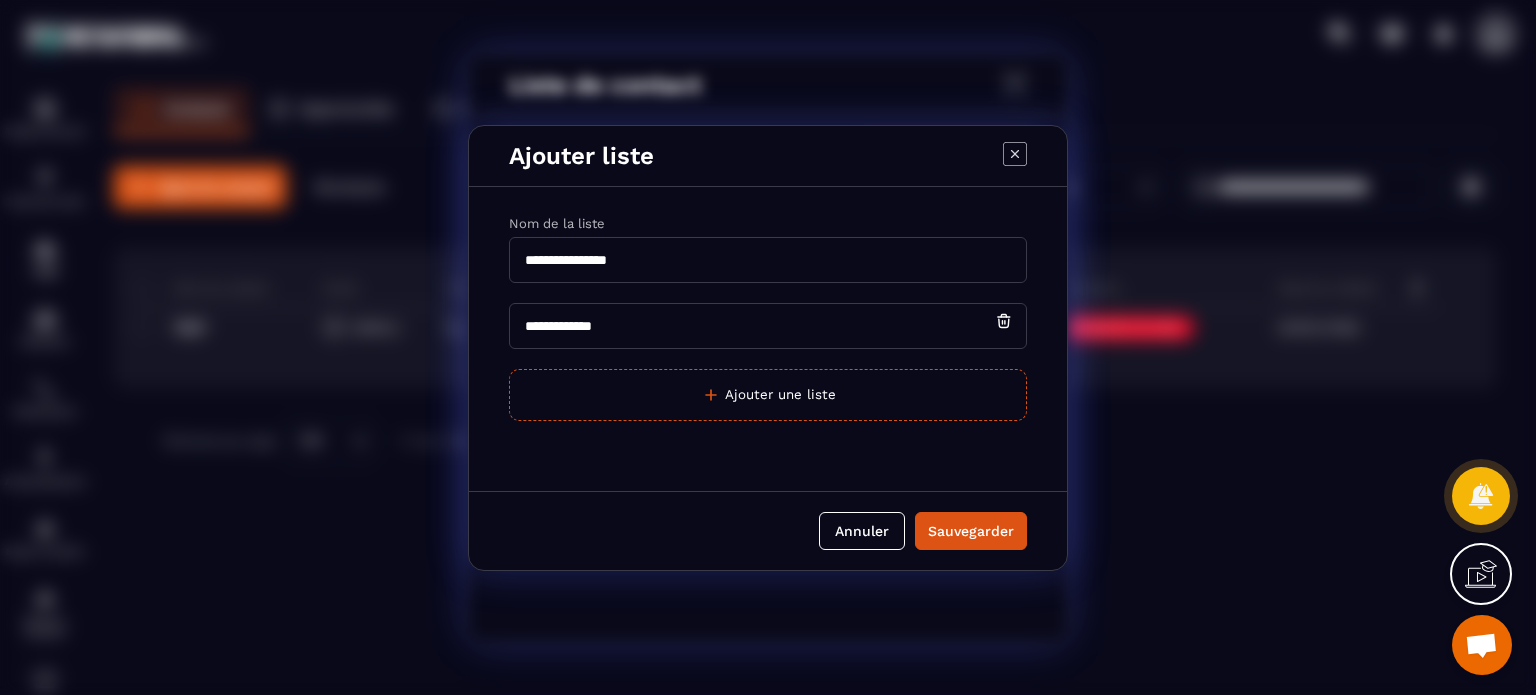 type on "**********" 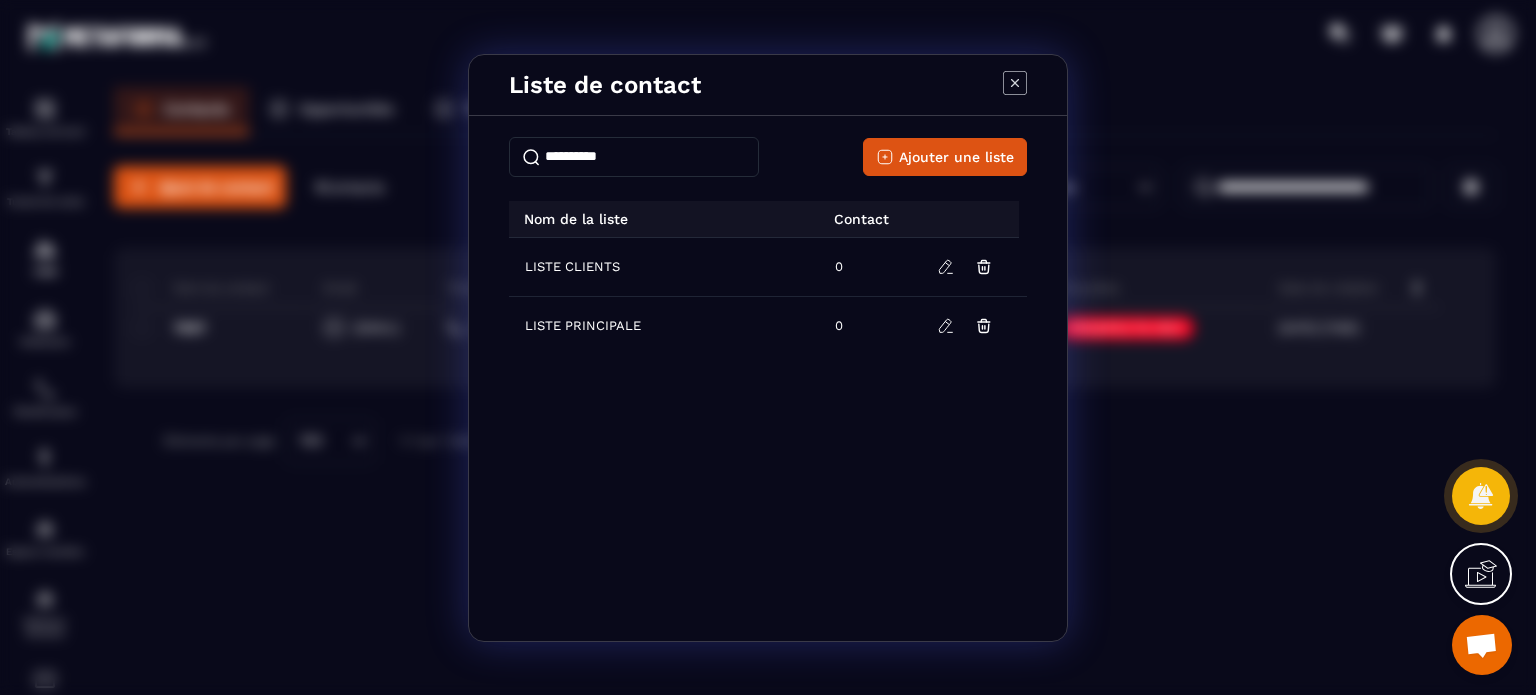 click 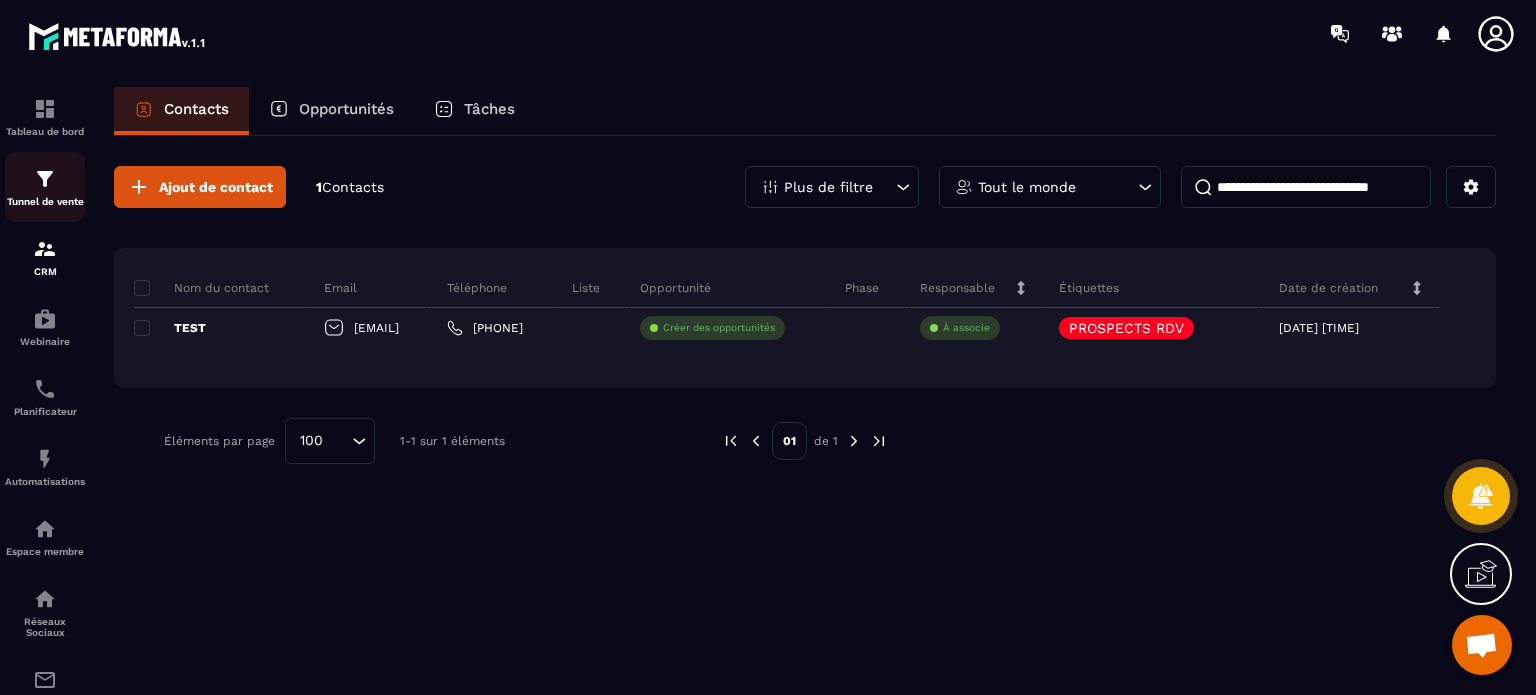 click on "Tunnel de vente" at bounding box center (45, 201) 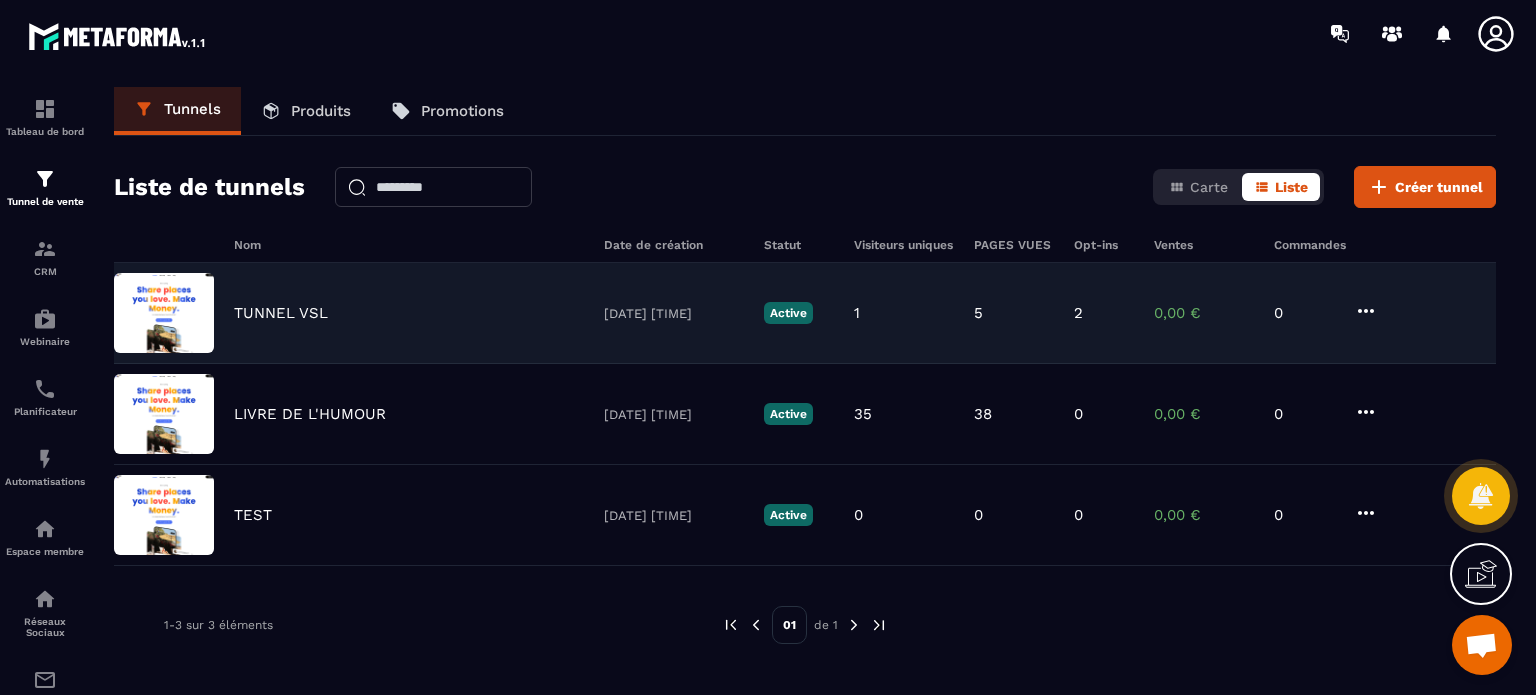 click on "TUNNEL VSL" at bounding box center (281, 313) 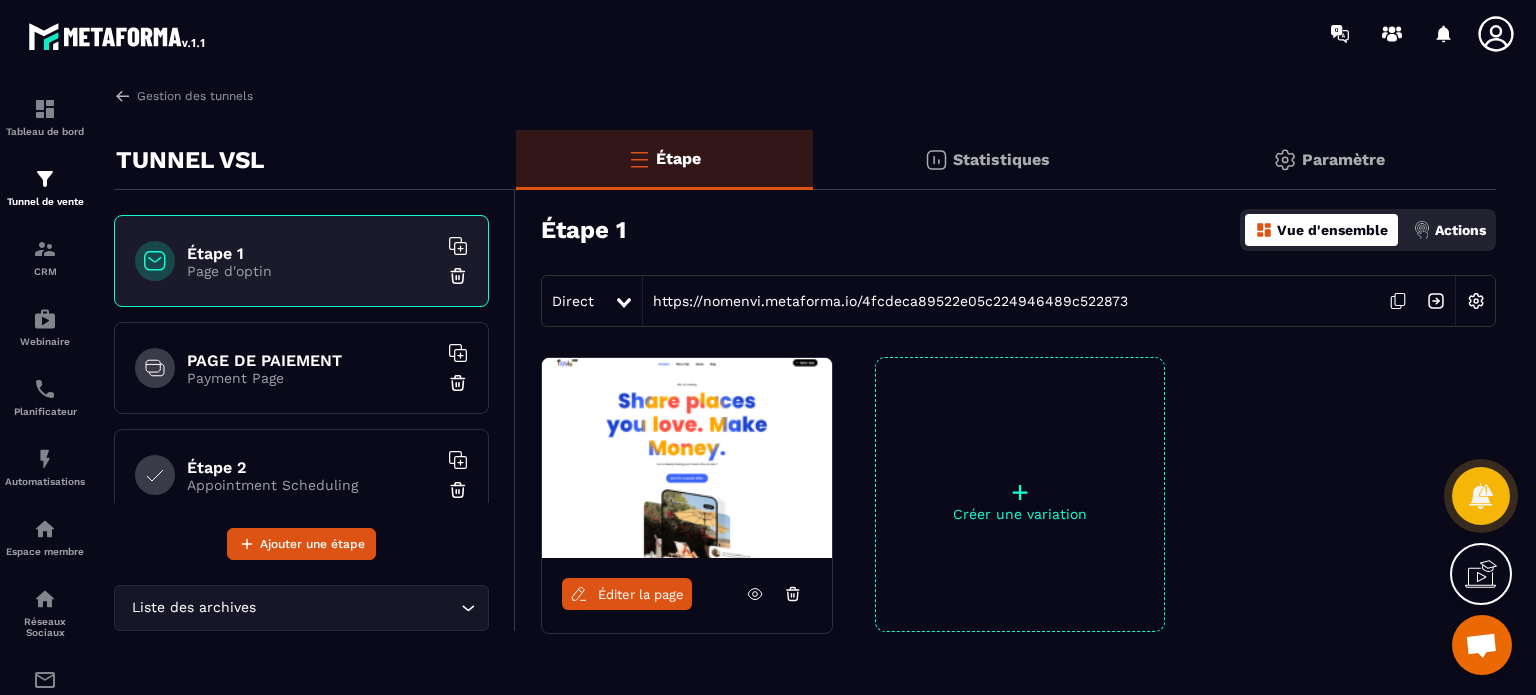 click on "Actions" at bounding box center (1460, 230) 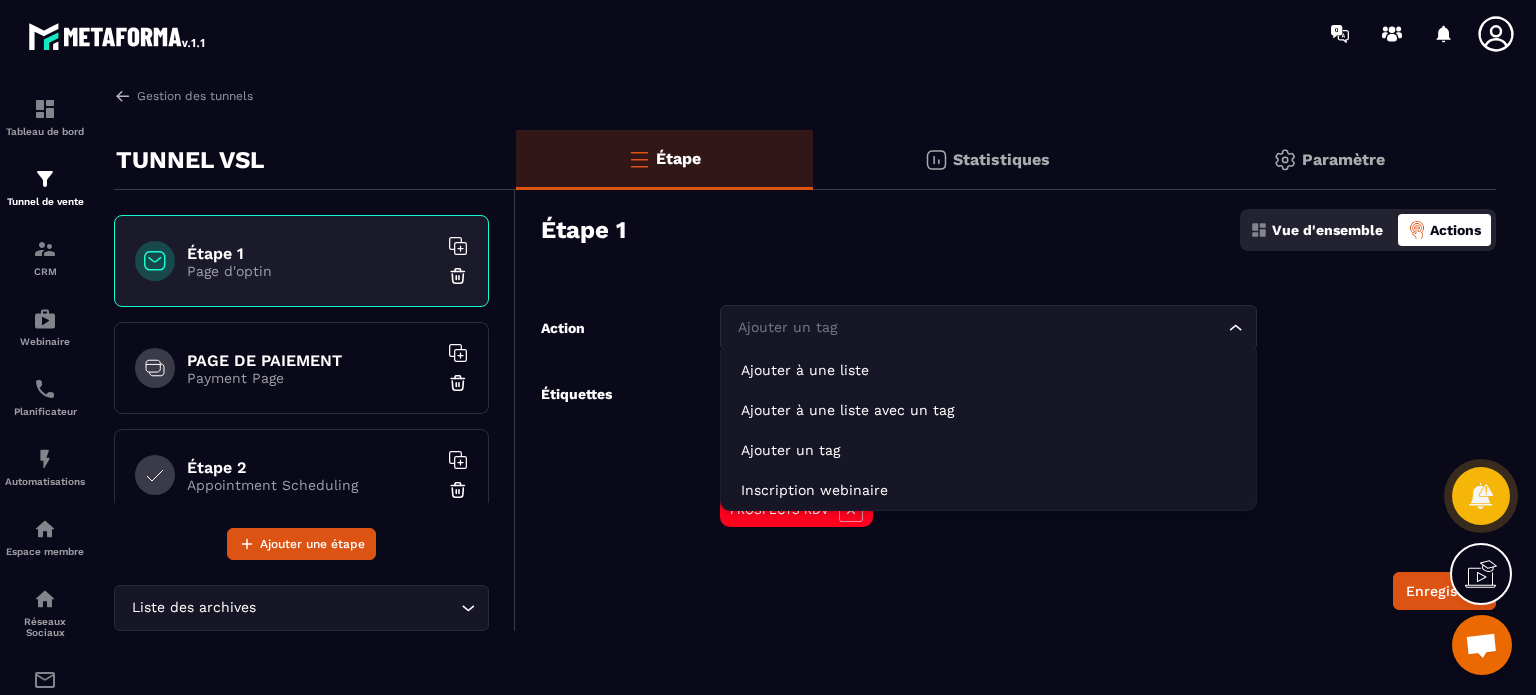 click 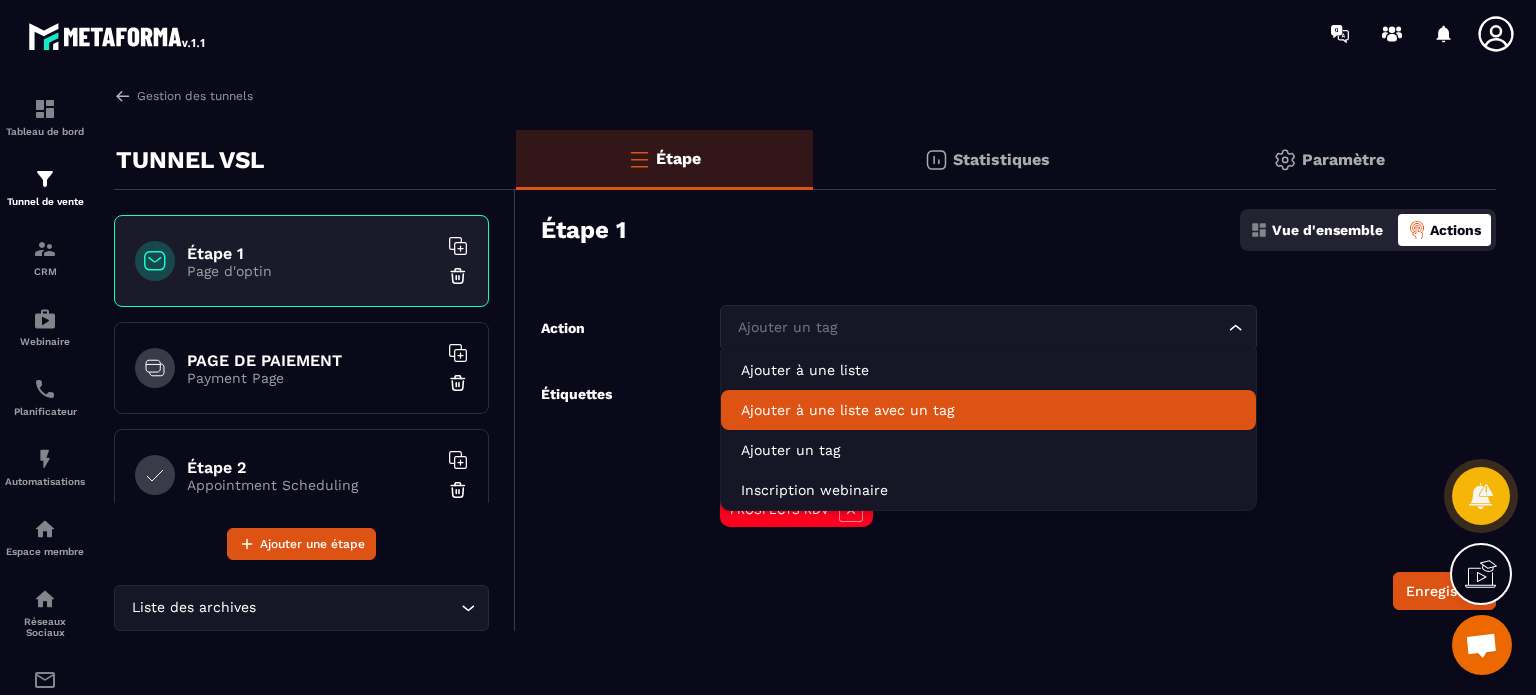 click on "Ajouter à une liste avec un tag" 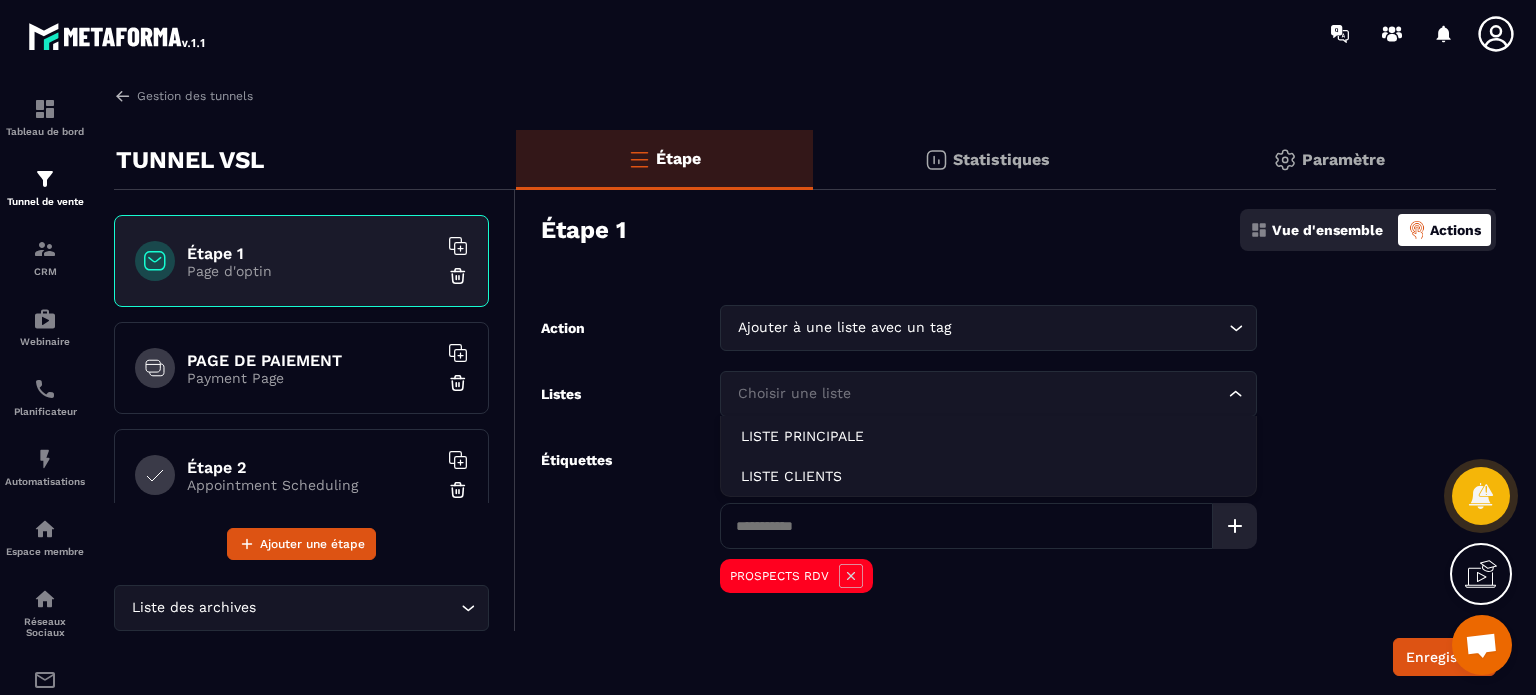 click 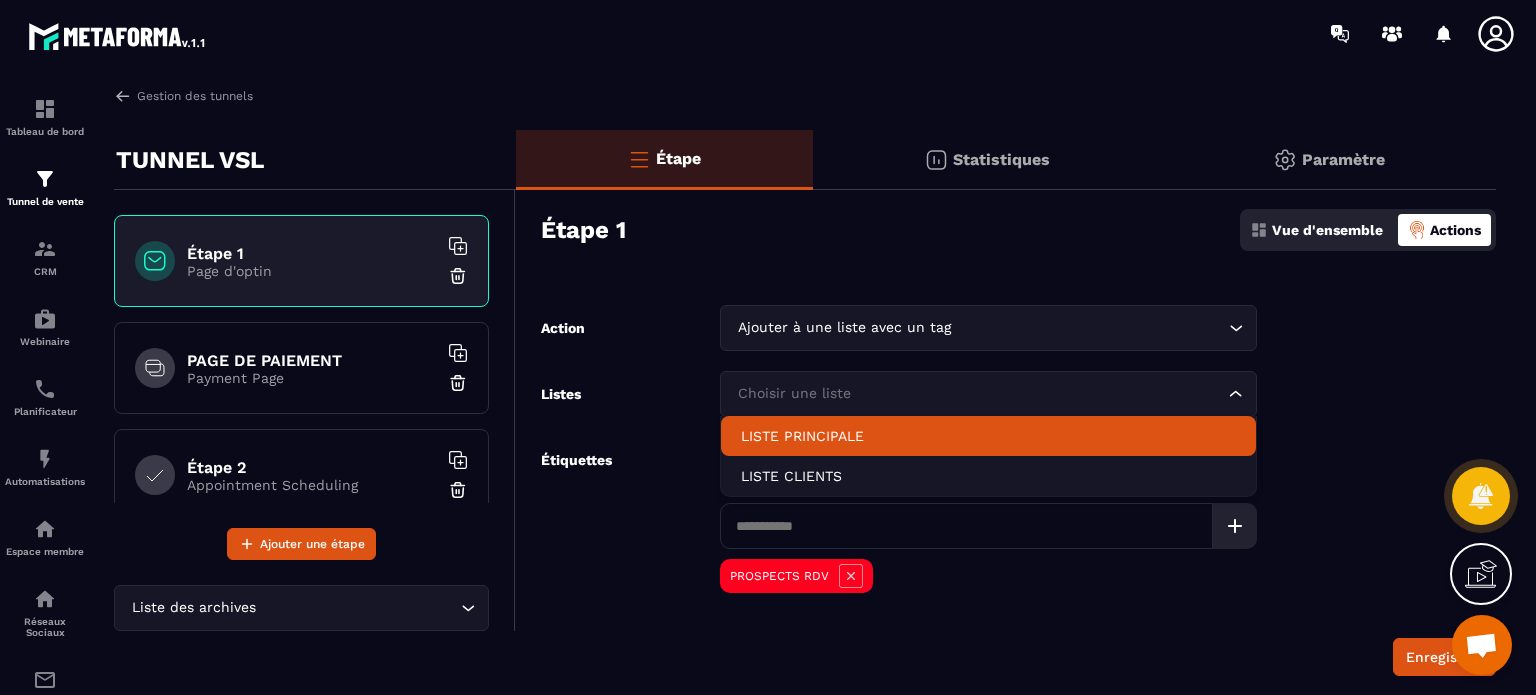 click on "LISTE PRINCIPALE" 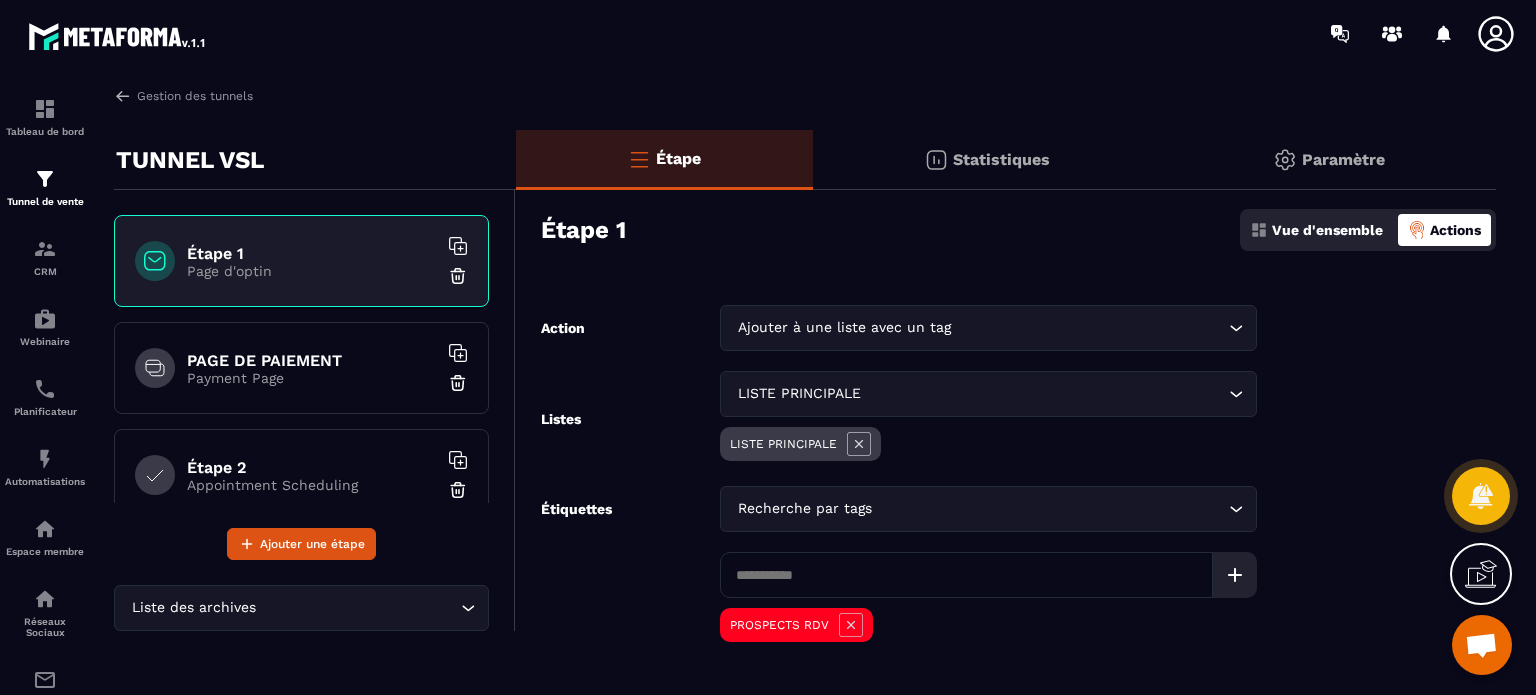 click on "Recherche par tags" at bounding box center (978, 509) 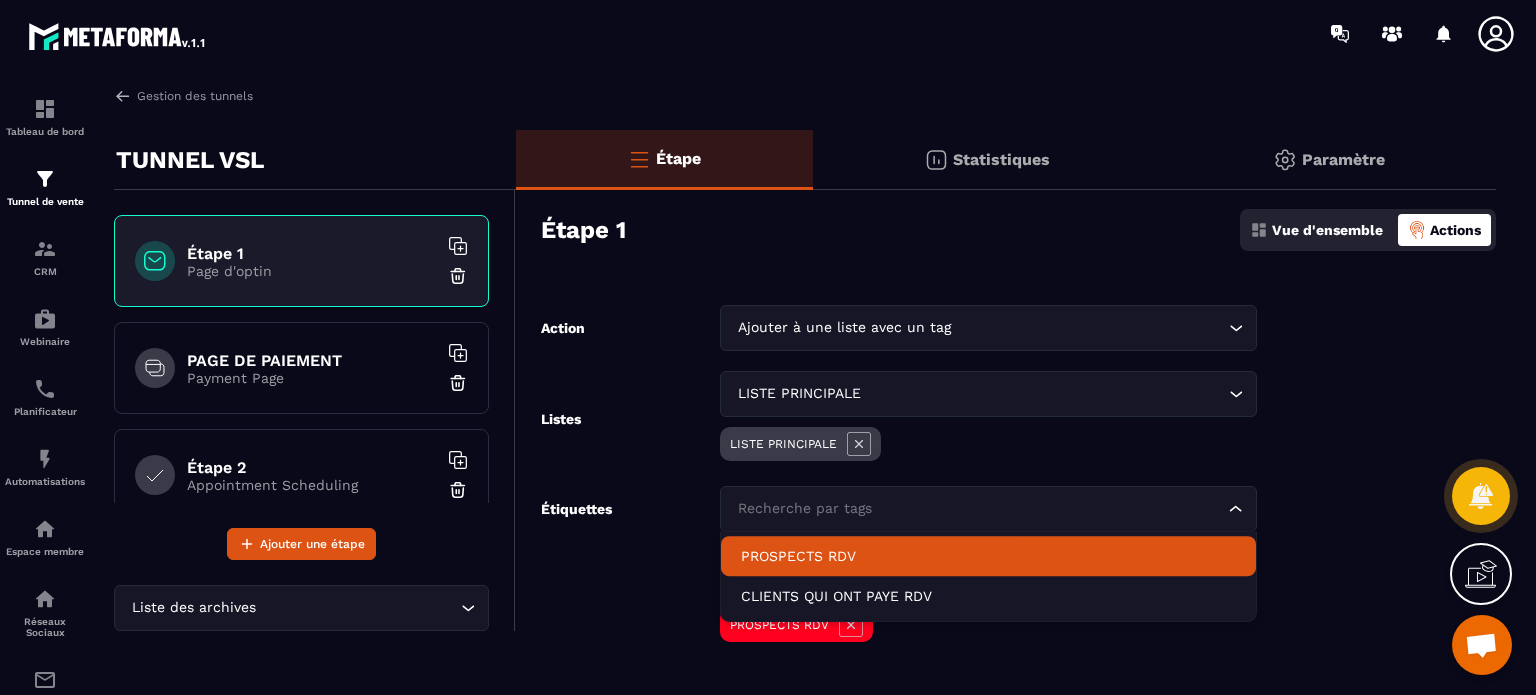 click on "PROSPECTS RDV" 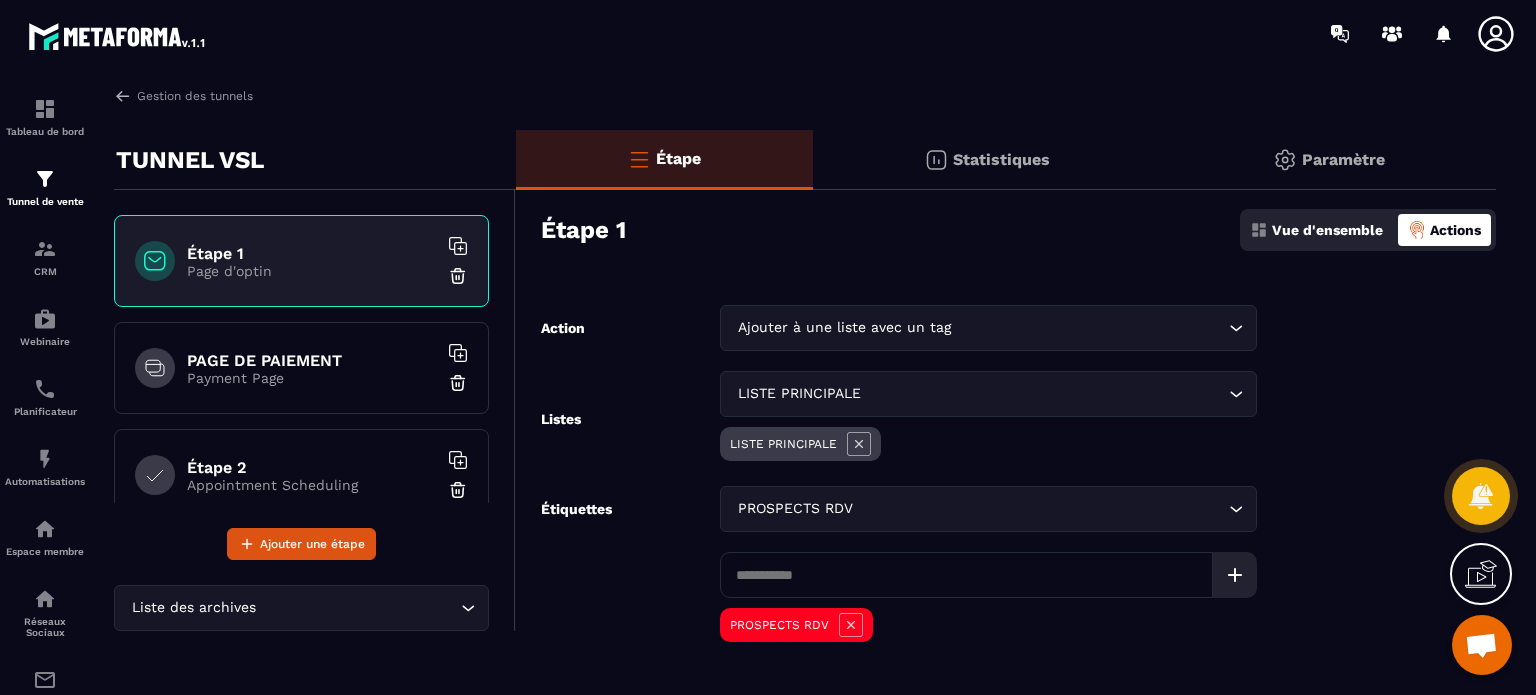 click on "Action Ajouter à une liste avec un tag Loading... Listes LISTE PRINCIPALE Loading... LISTE PRINCIPALE Étiquettes PROSPECTS RDV Loading... PROSPECTS RDV Enregistrer" at bounding box center [1006, 515] 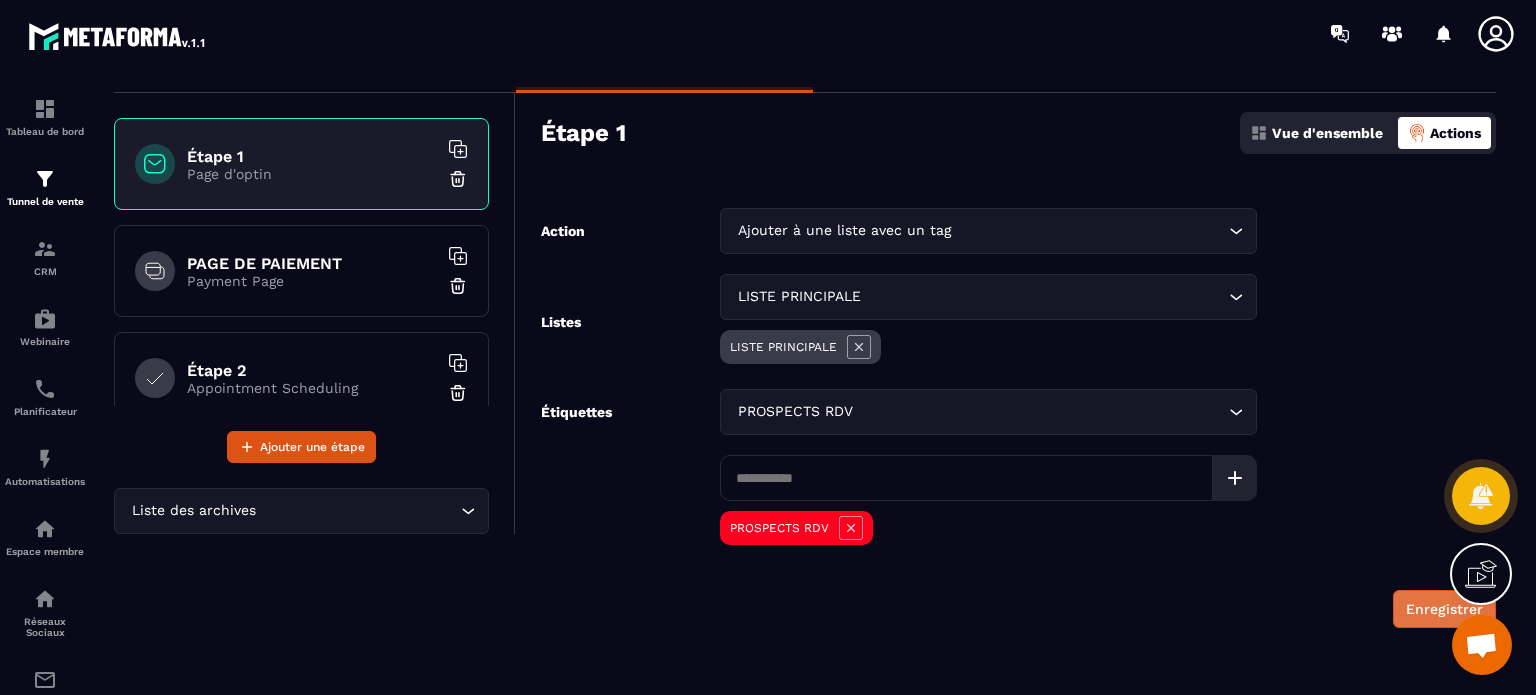 click on "Enregistrer" at bounding box center (1444, 609) 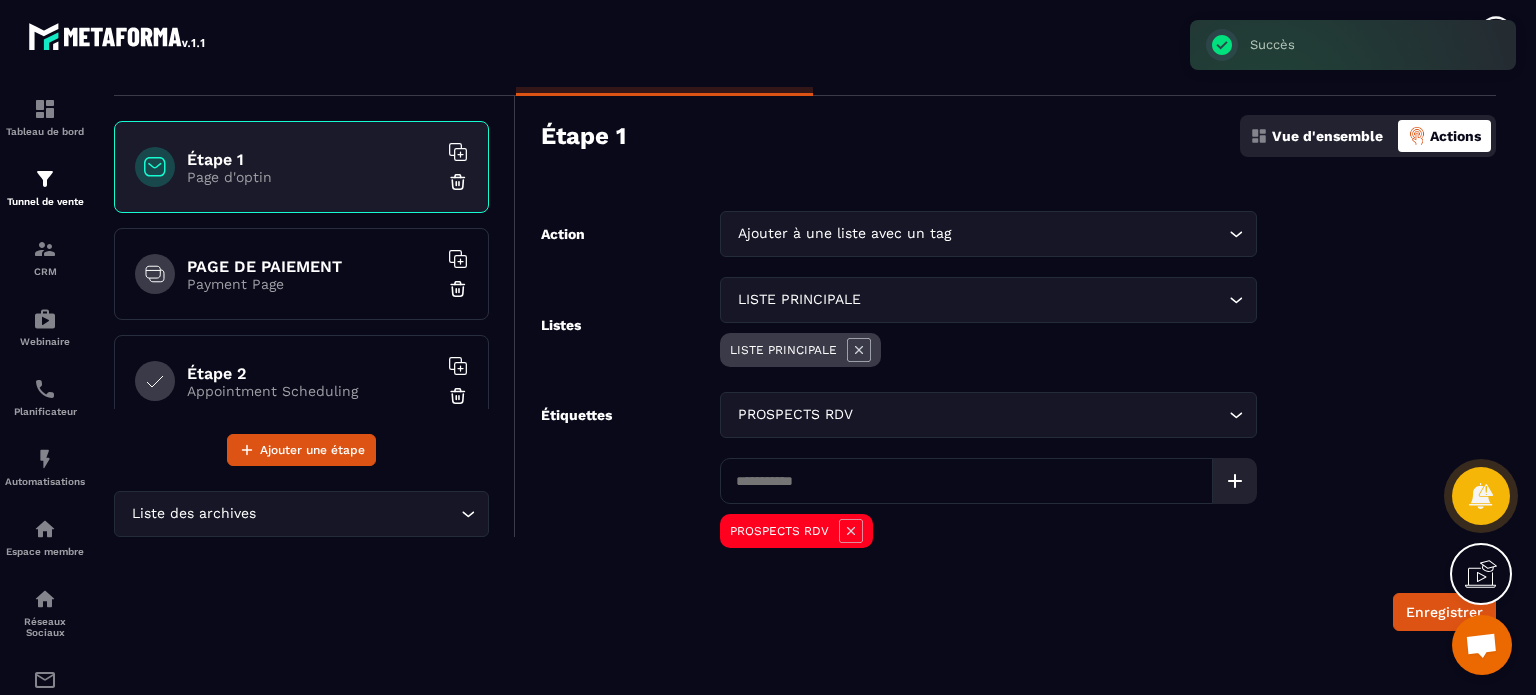 scroll, scrollTop: 97, scrollLeft: 0, axis: vertical 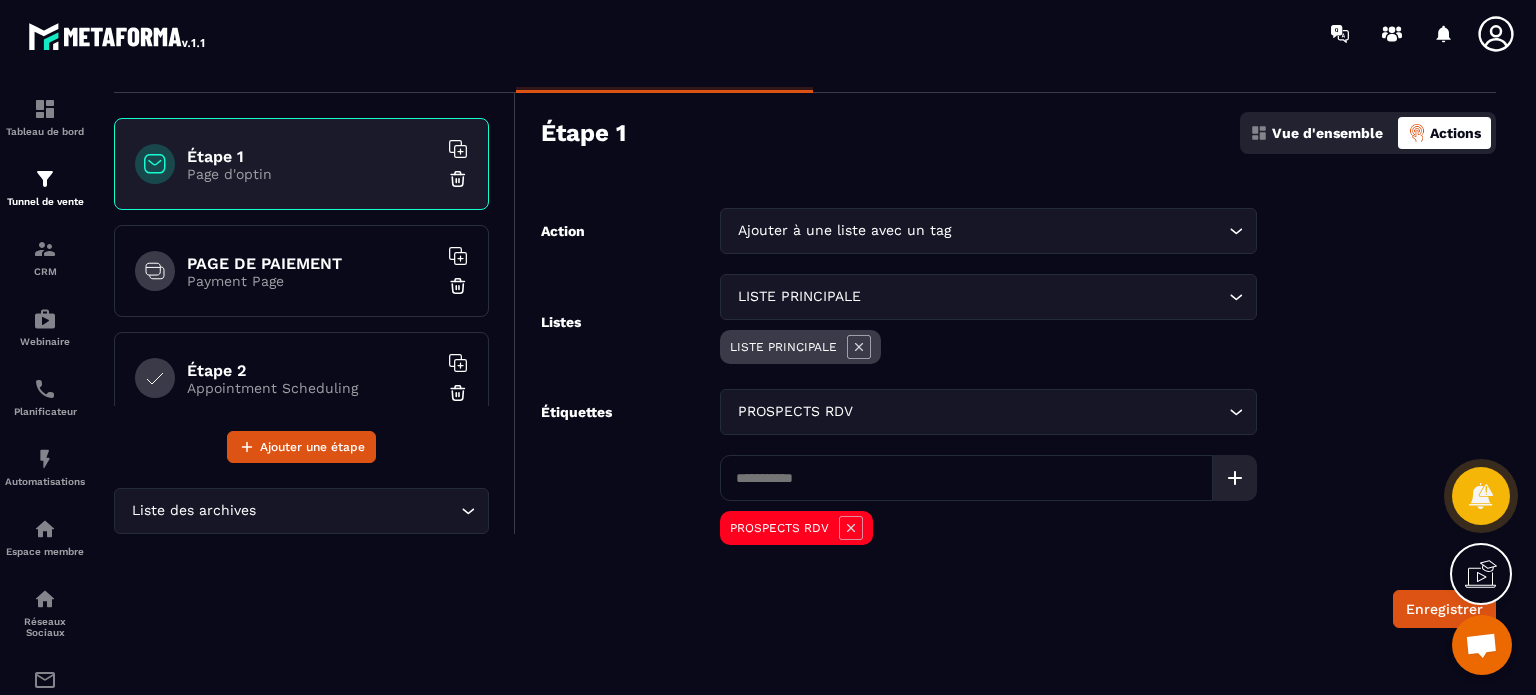 click on "Action Ajouter à une liste avec un tag Loading... Listes LISTE PRINCIPALE Loading... LISTE PRINCIPALE Étiquettes PROSPECTS RDV Loading... PROSPECTS RDV Enregistrer" at bounding box center (1006, 418) 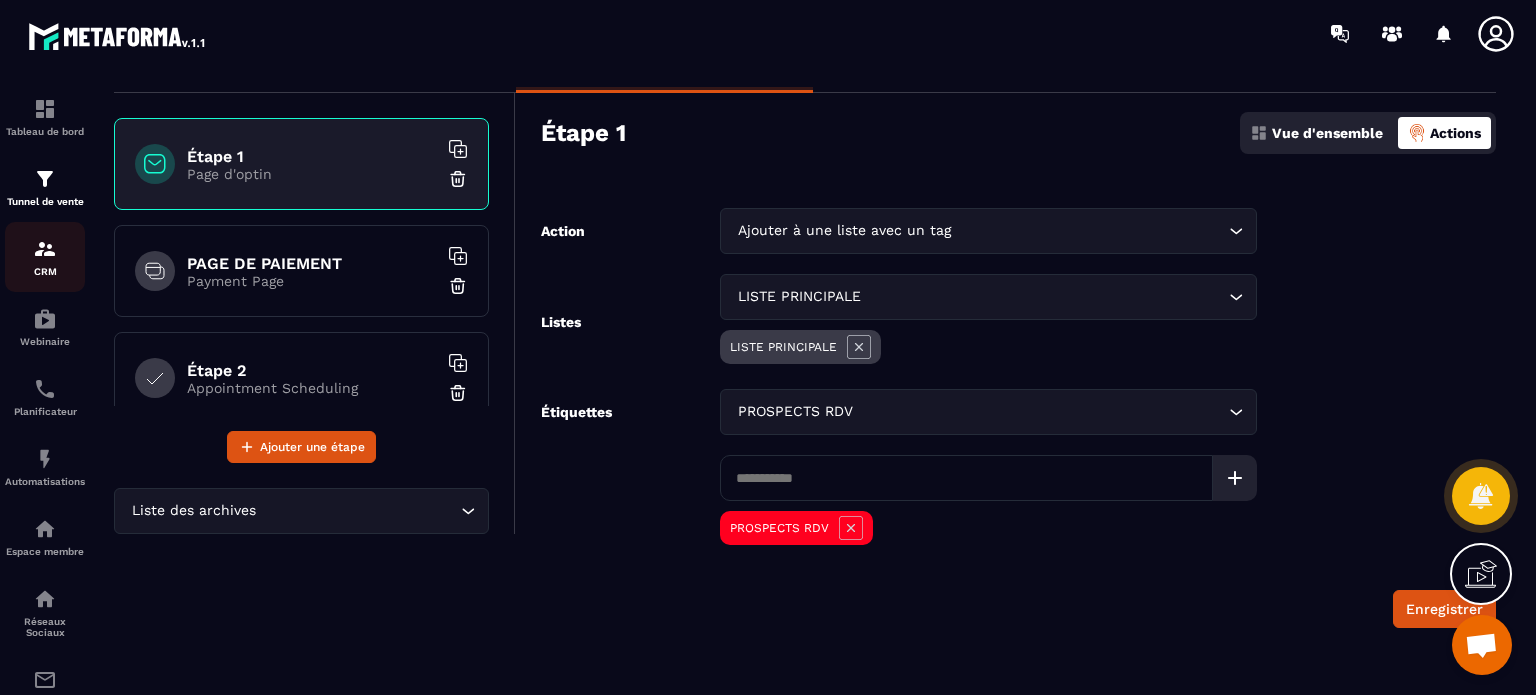 click on "CRM" at bounding box center (45, 257) 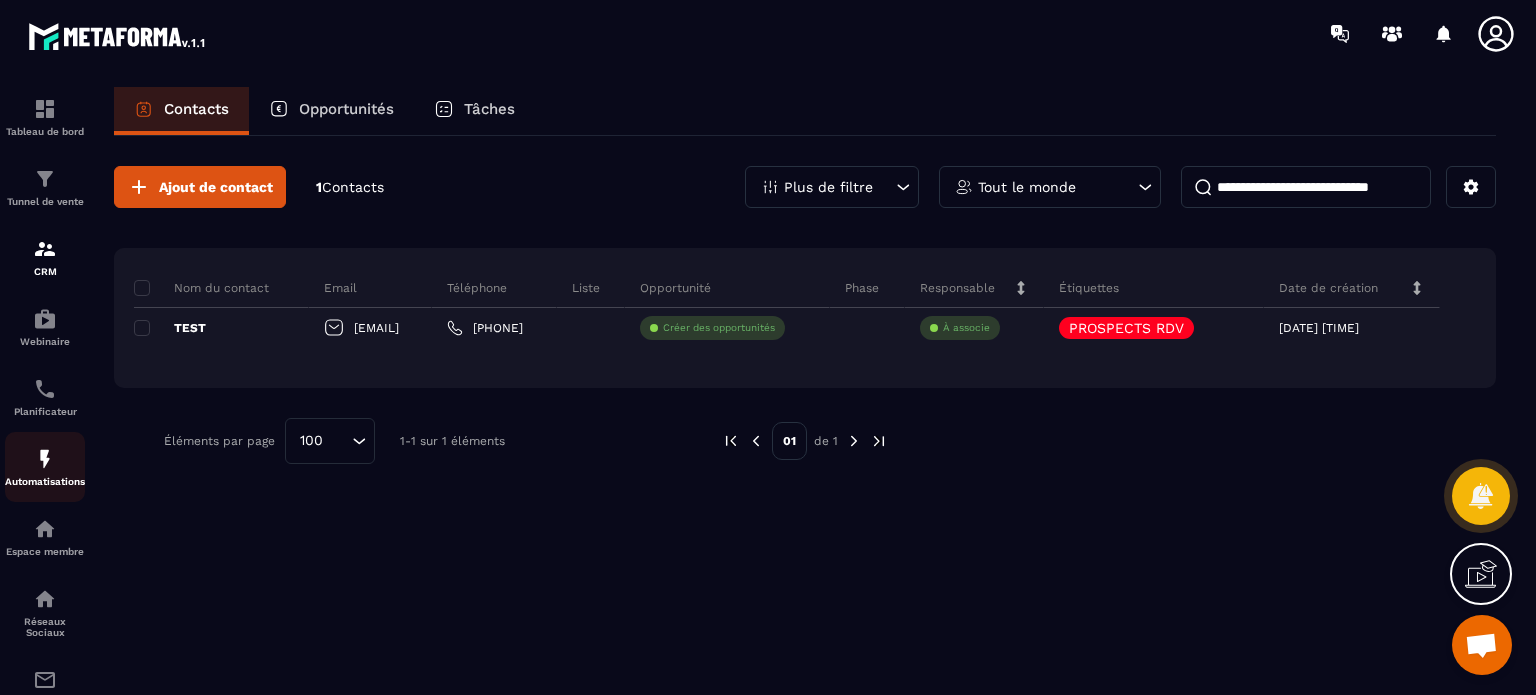 click on "Automatisations" at bounding box center (45, 467) 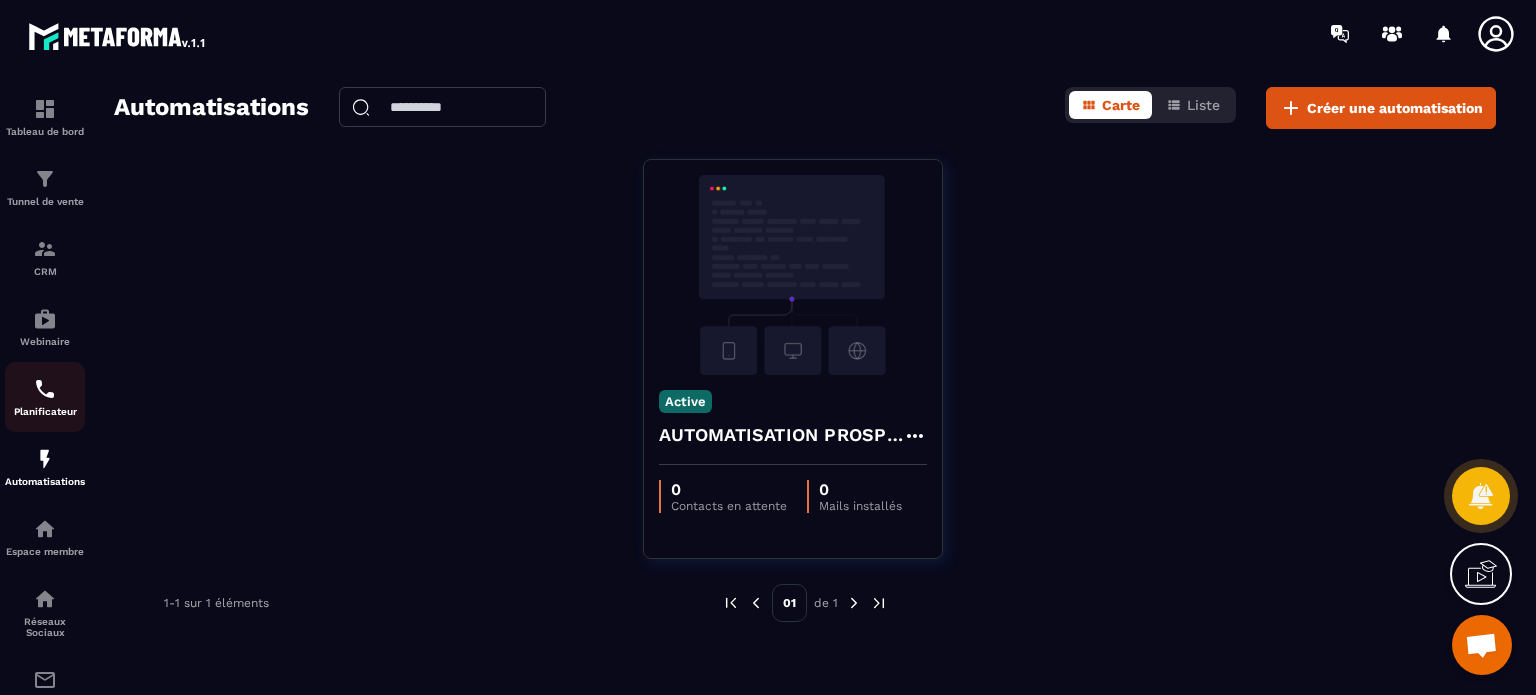 click on "Planificateur" at bounding box center (45, 397) 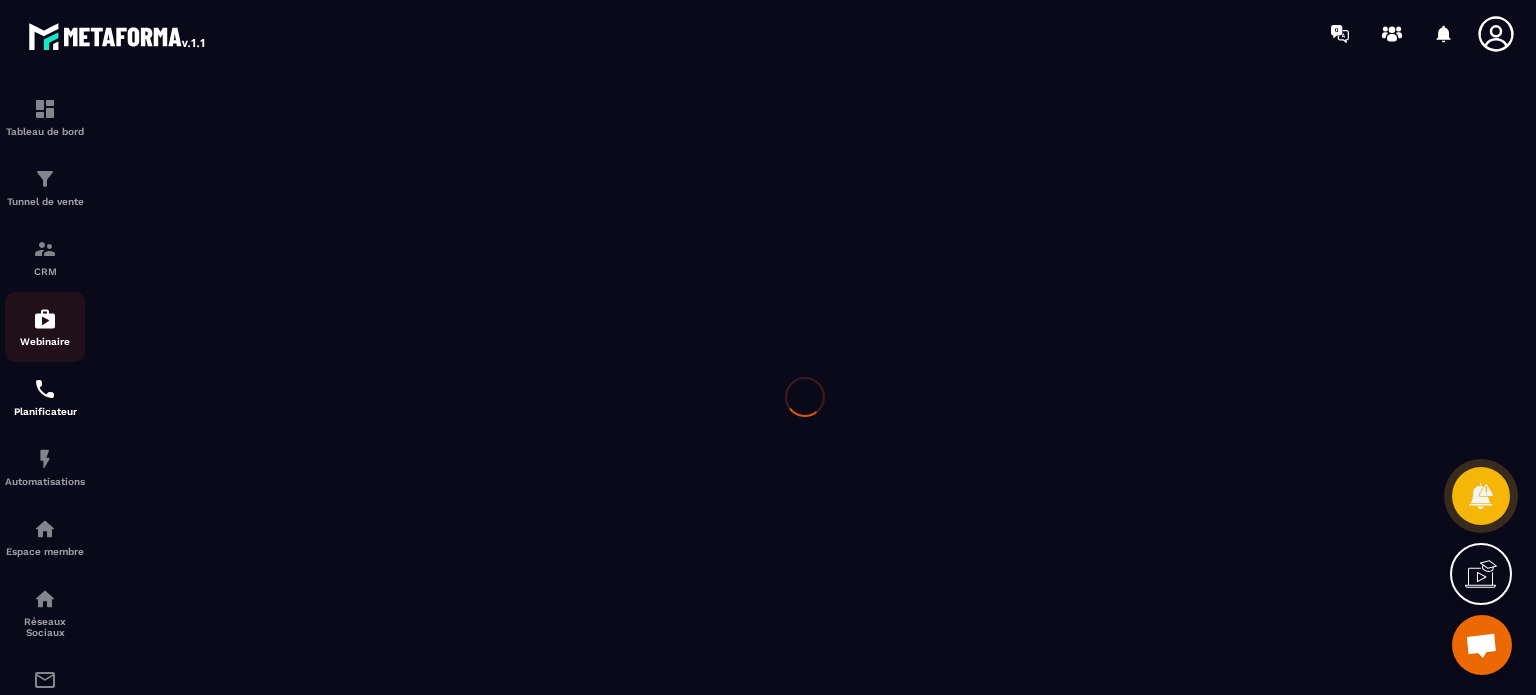 scroll, scrollTop: 0, scrollLeft: 0, axis: both 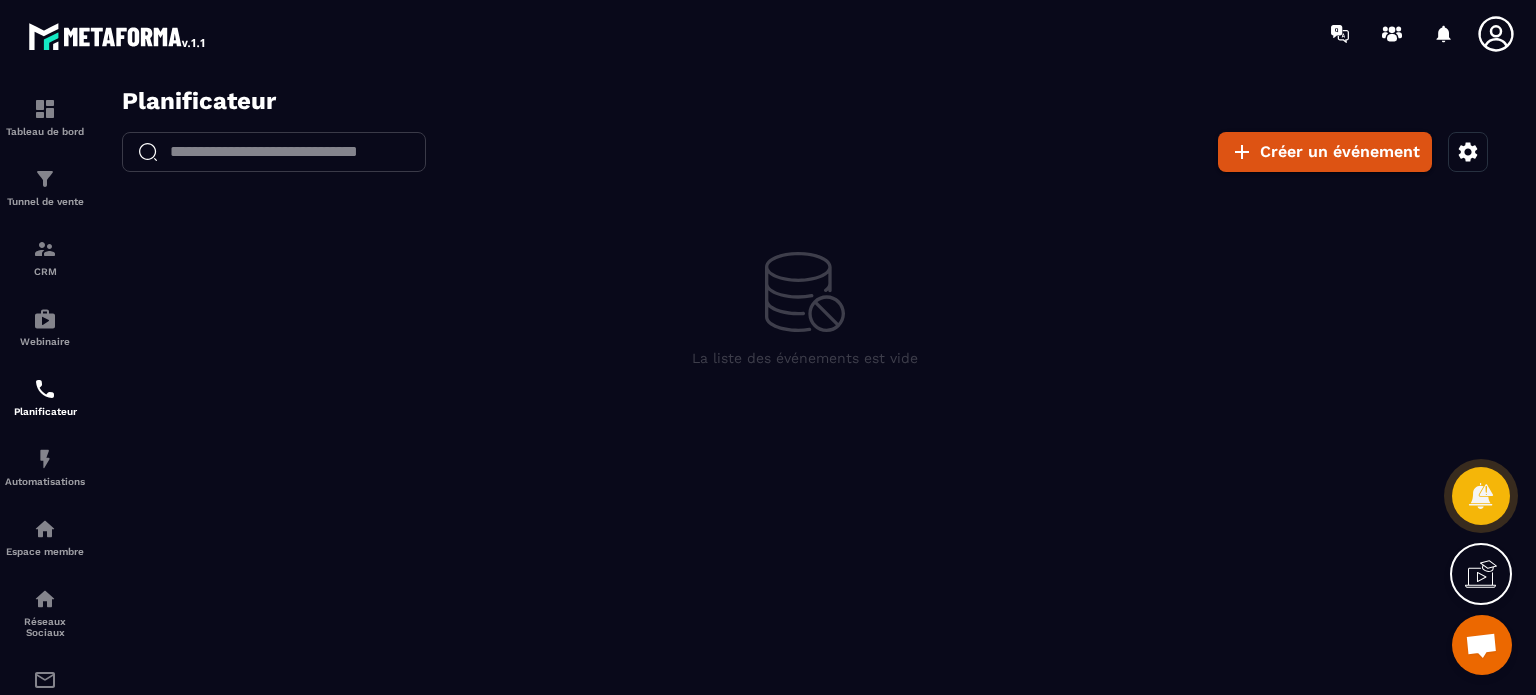 click 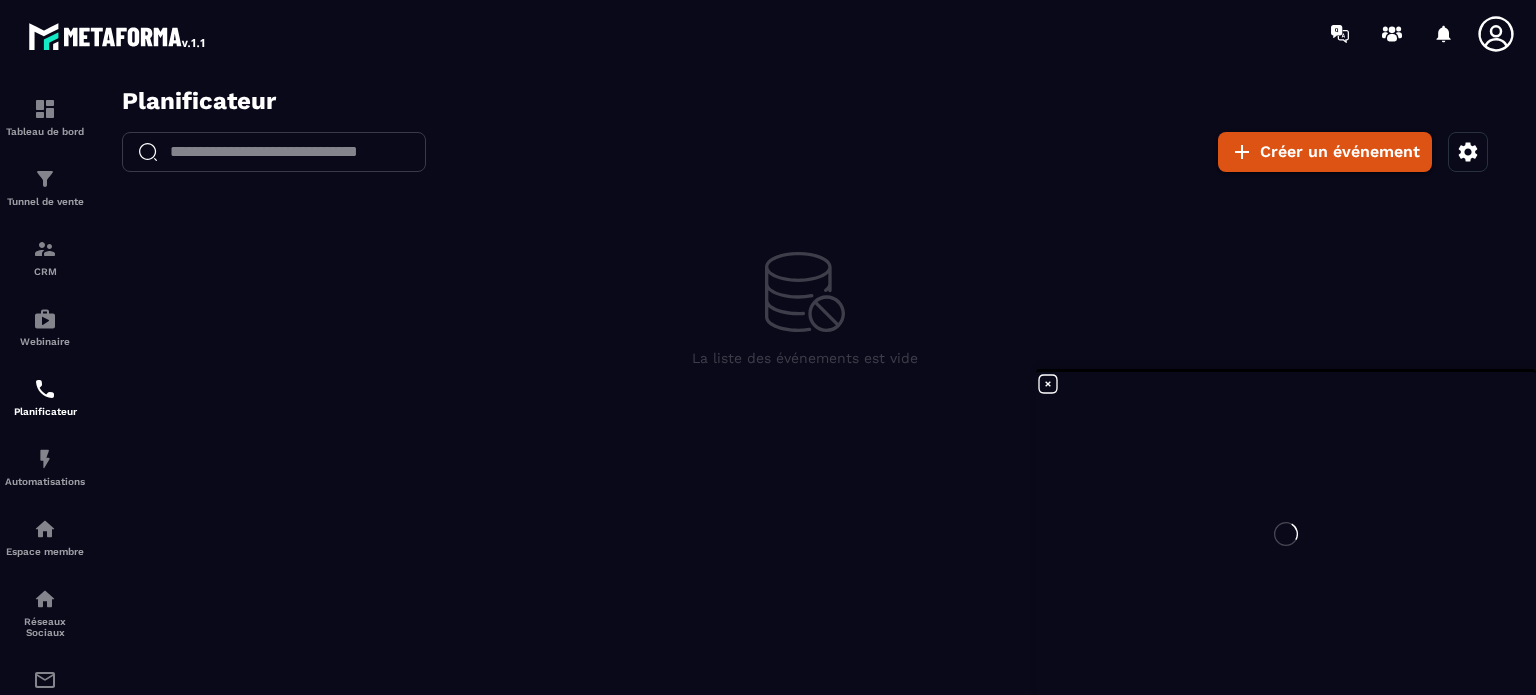 click at bounding box center (1286, 533) 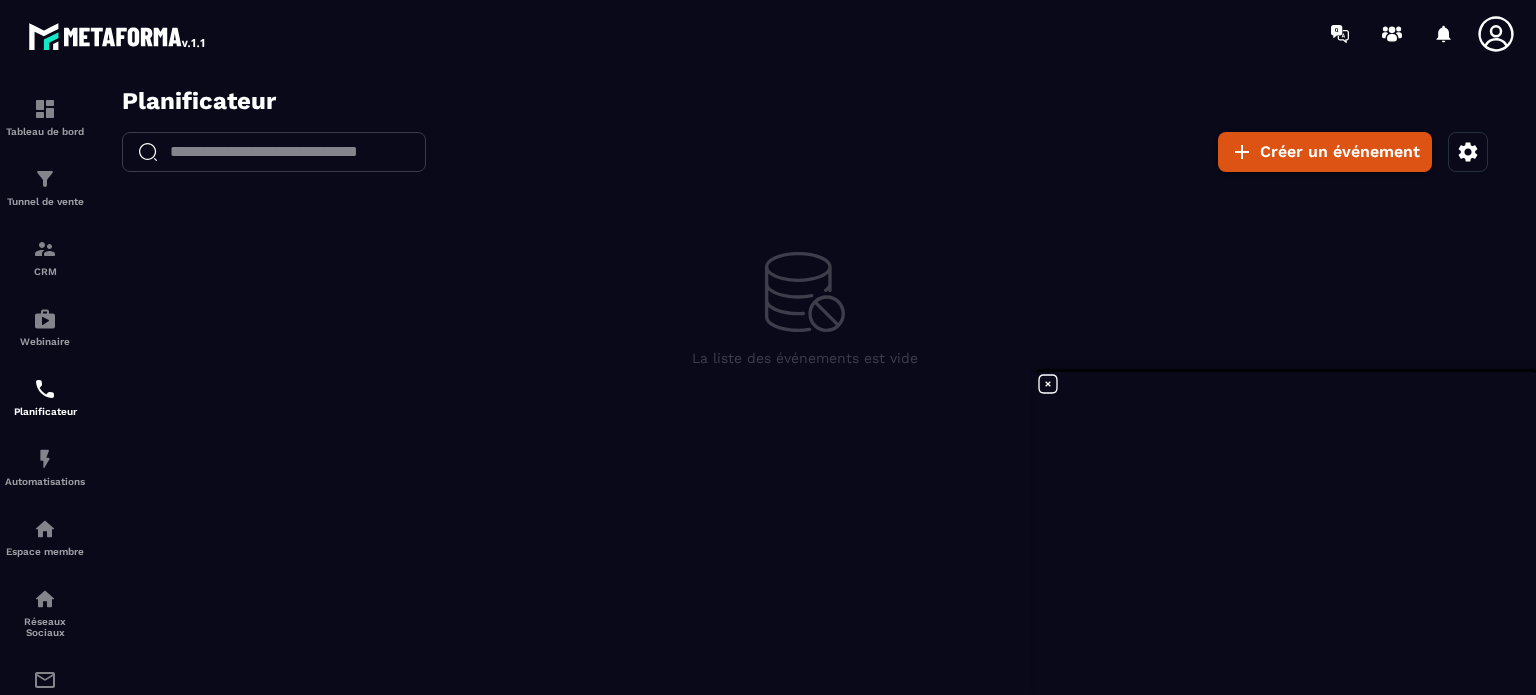 click 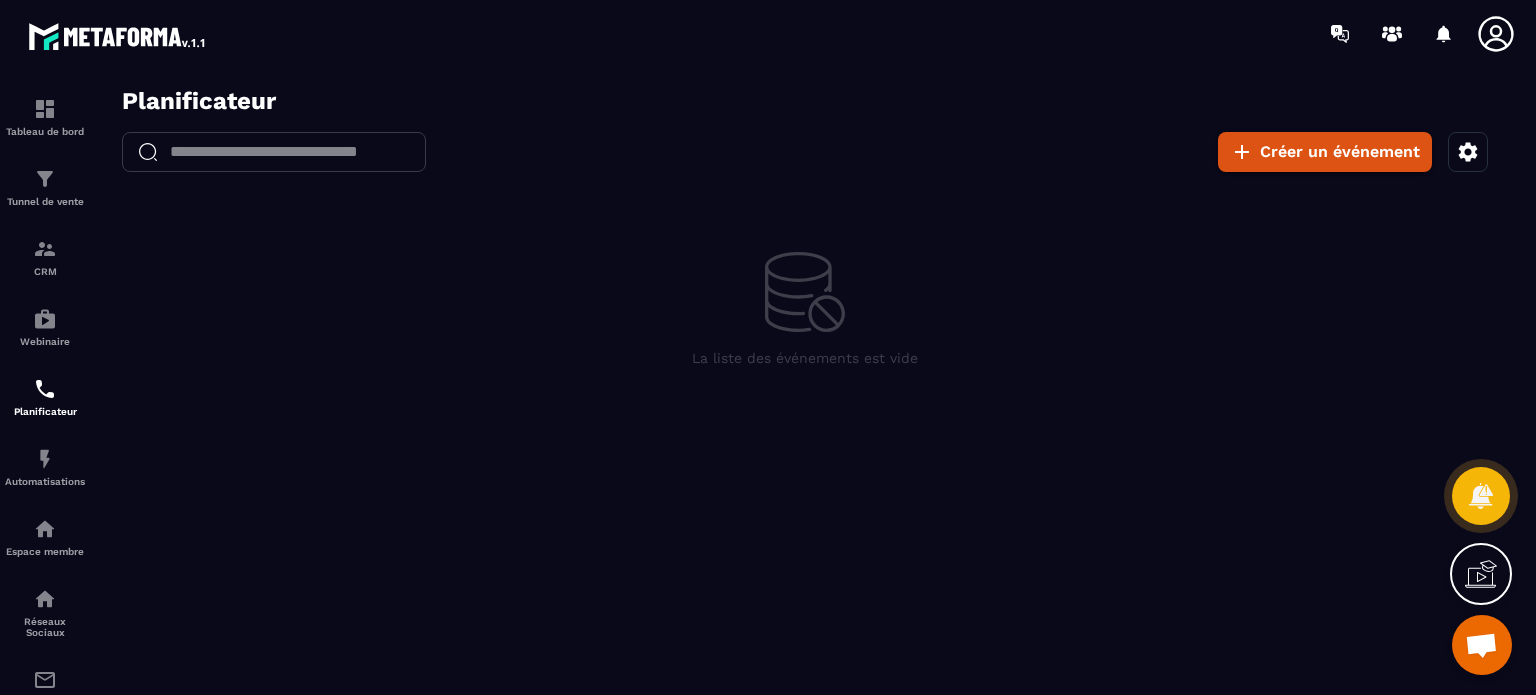click 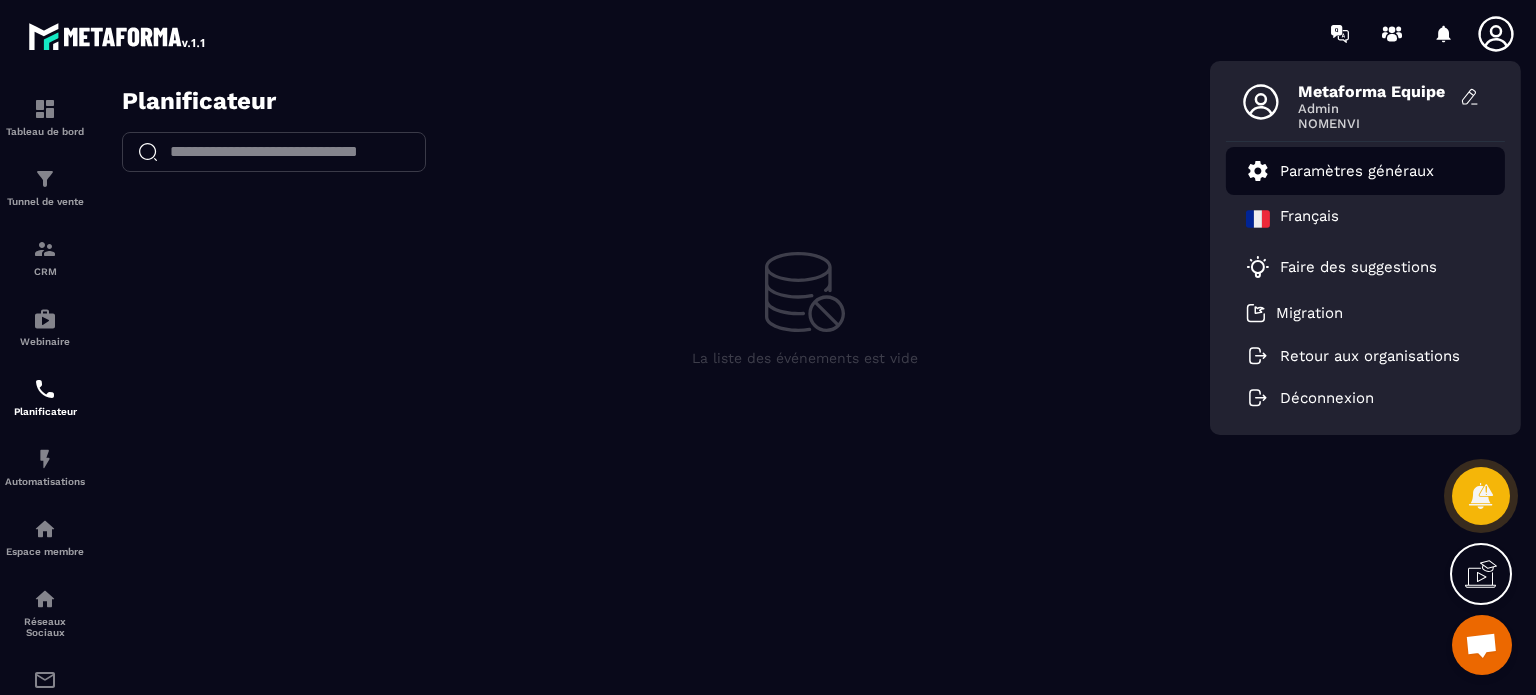 click on "Paramètres généraux" at bounding box center (1357, 171) 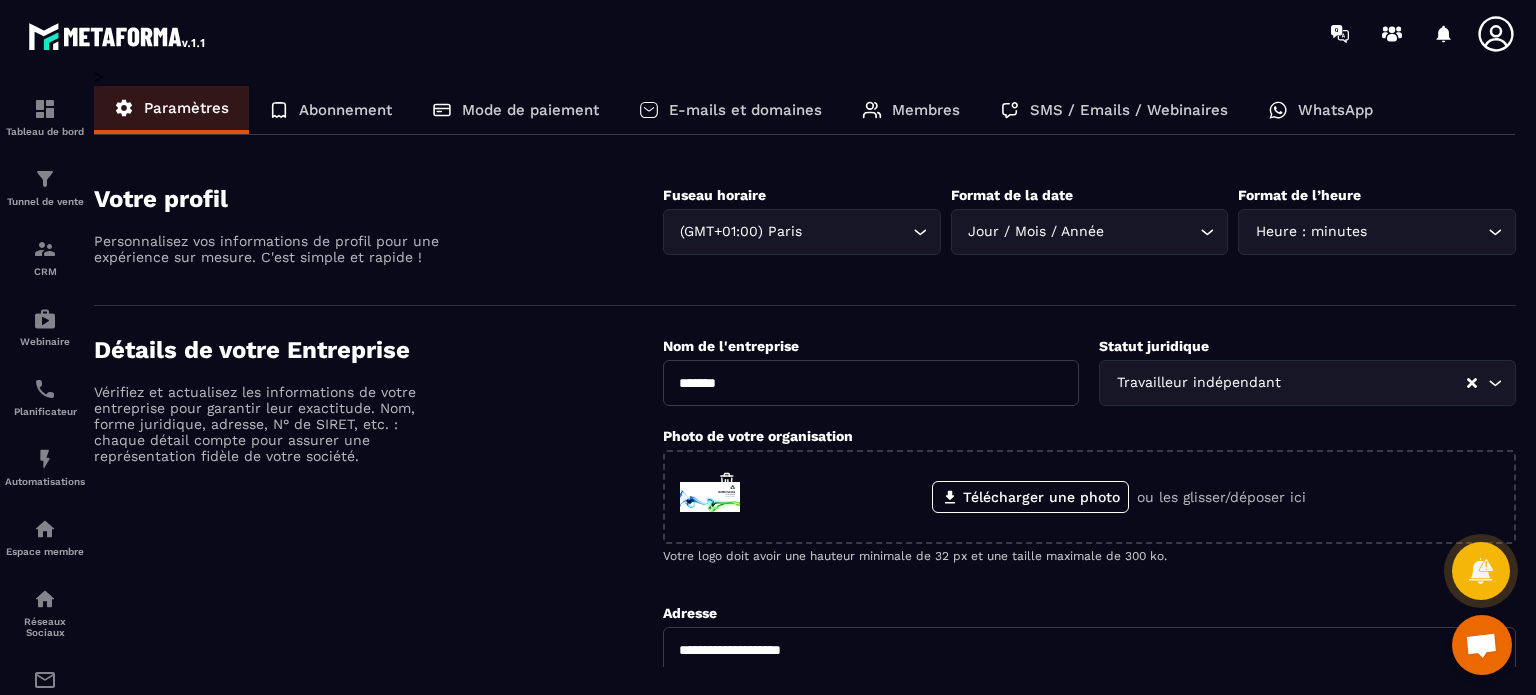 click on "Membres" 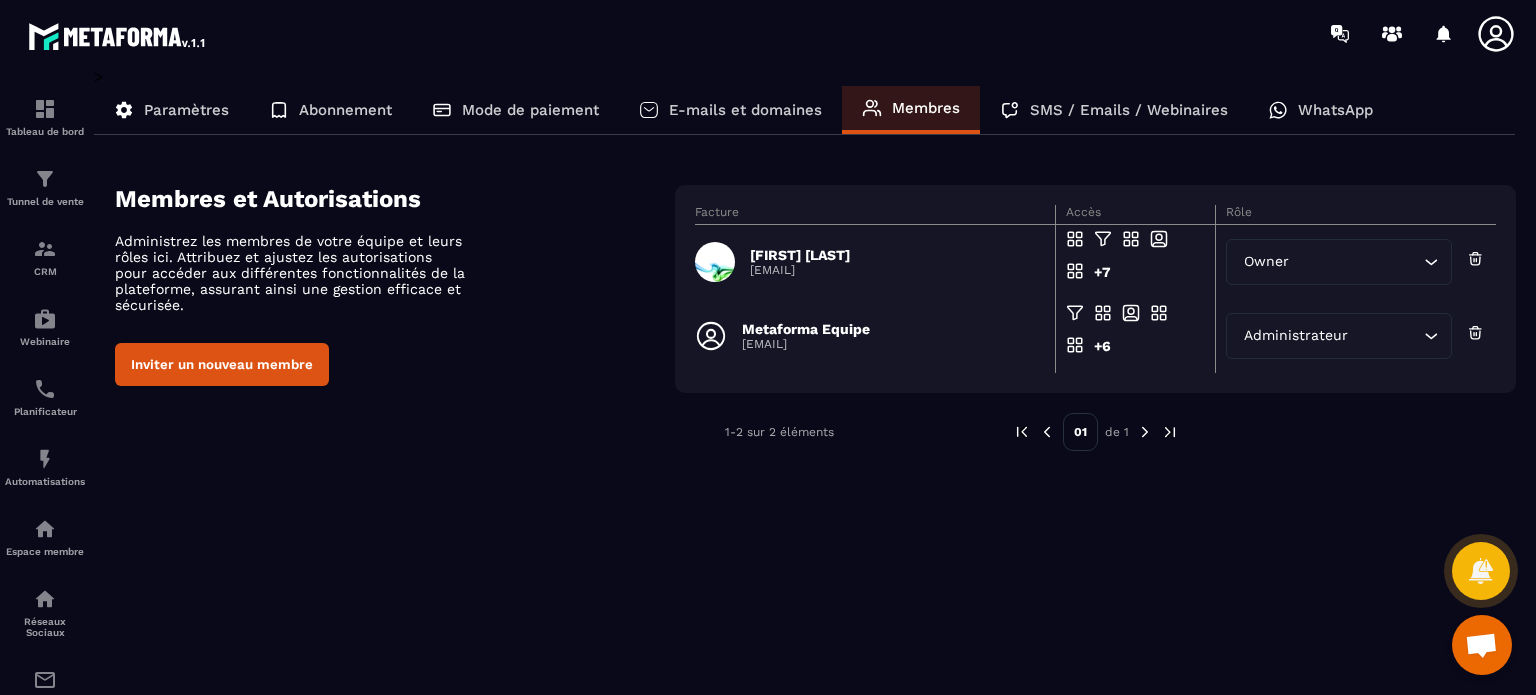 click on "Inviter un nouveau membre" at bounding box center [222, 364] 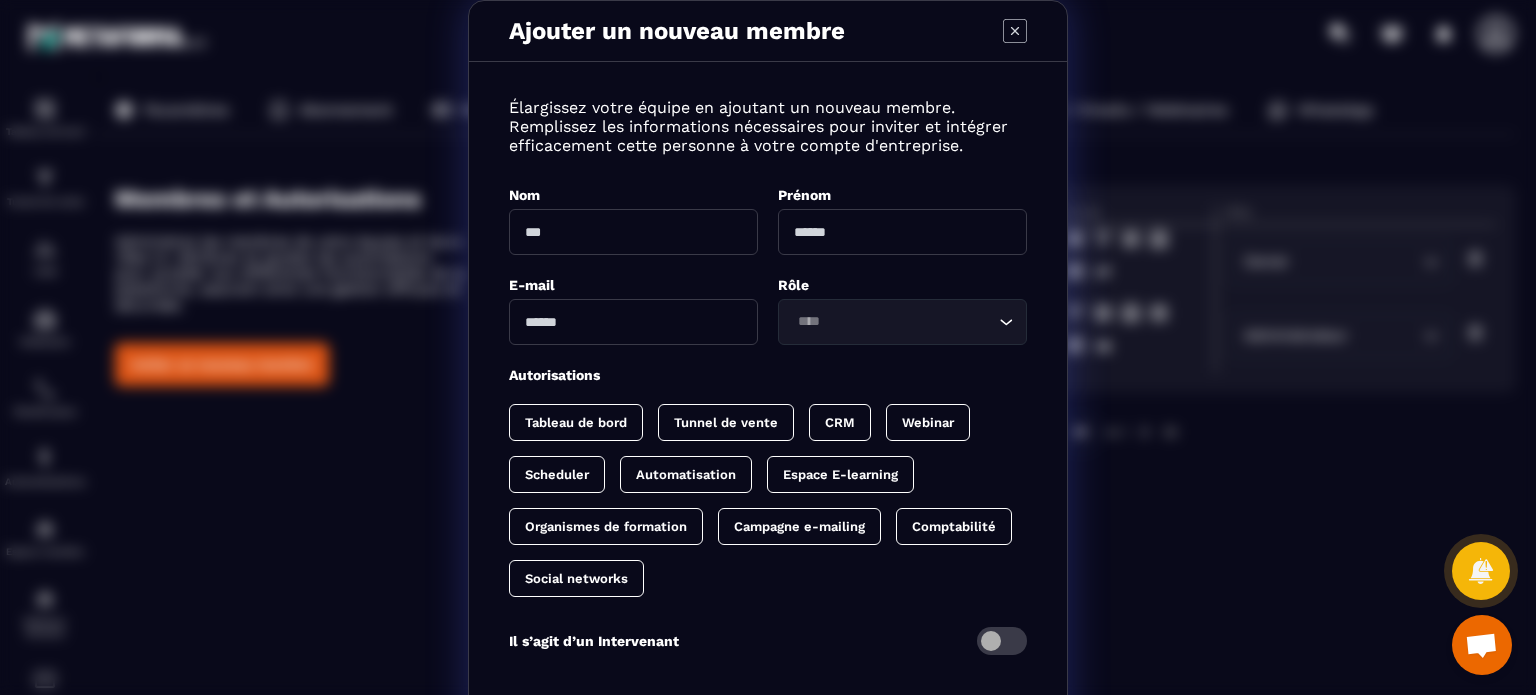 click on "Loading..." 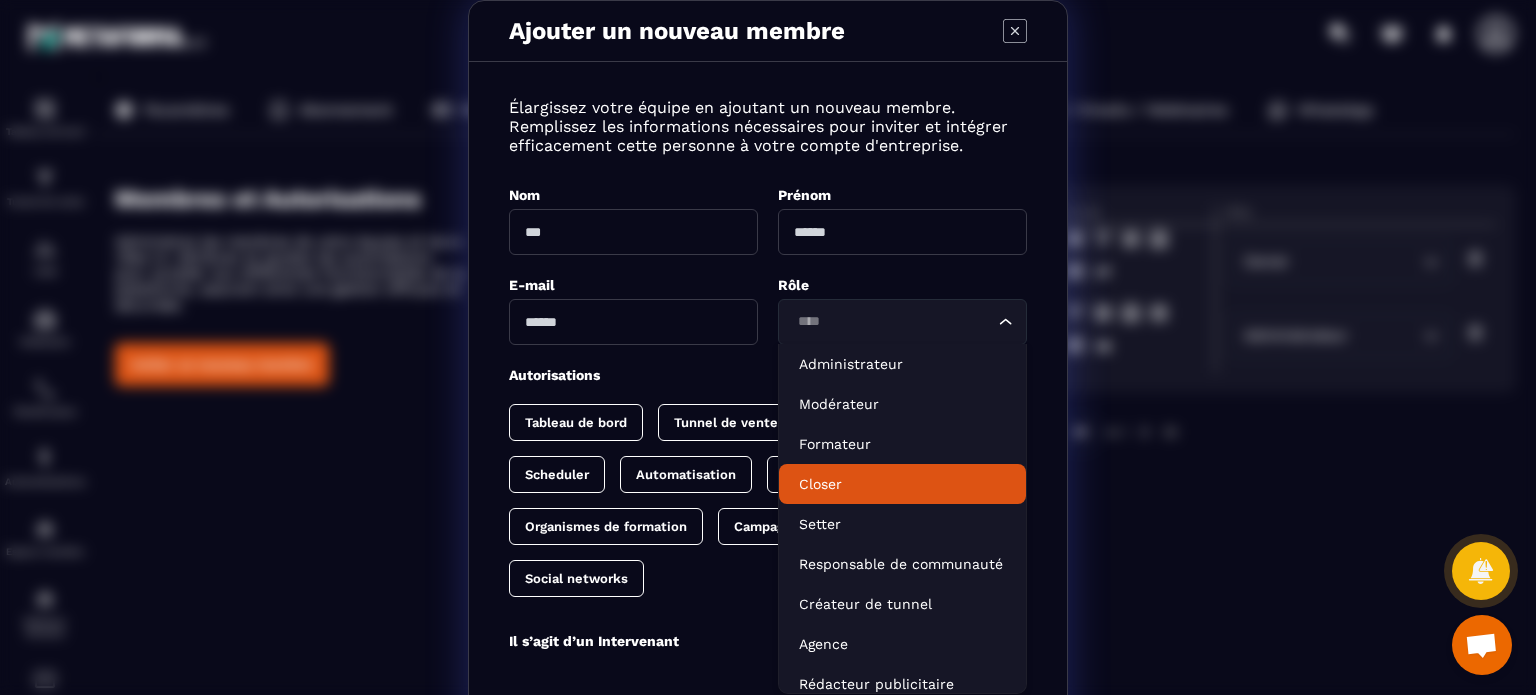 click on "Closer" 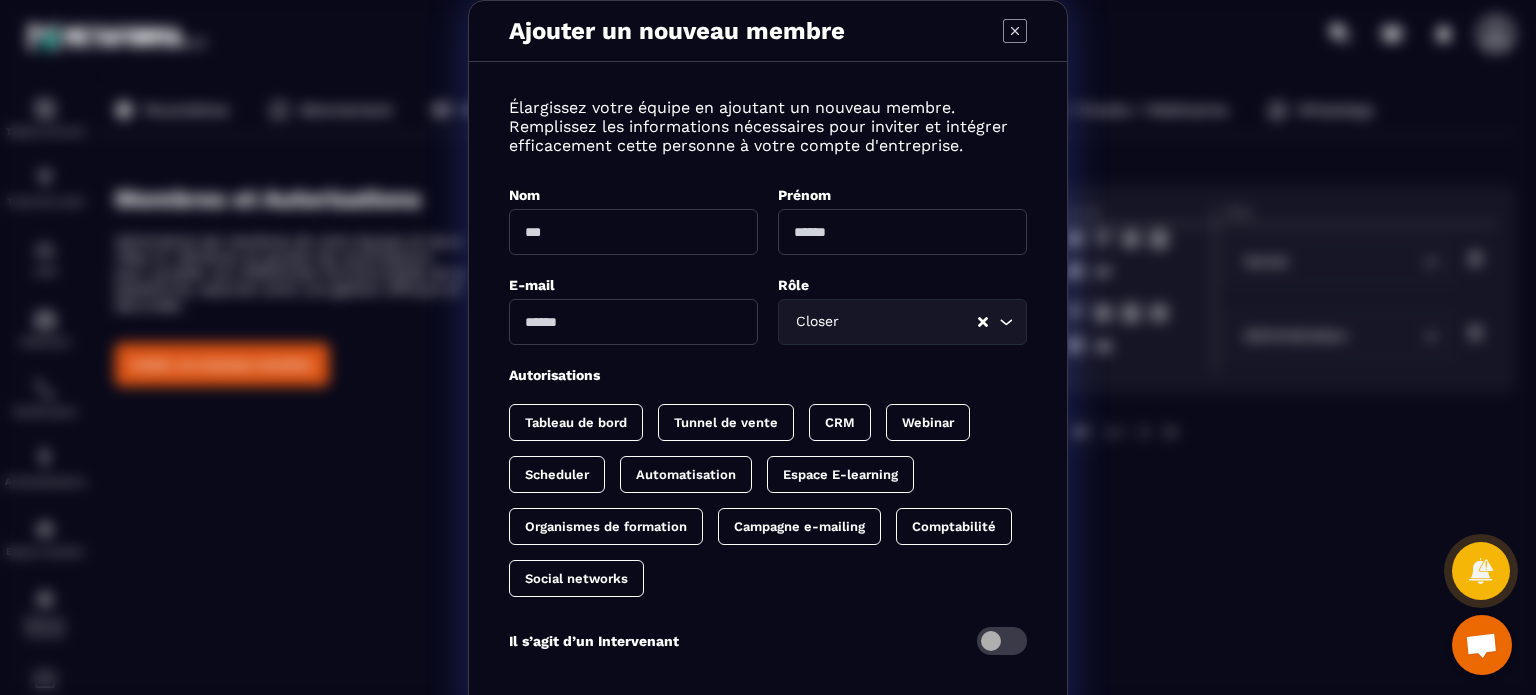 click at bounding box center (633, 322) 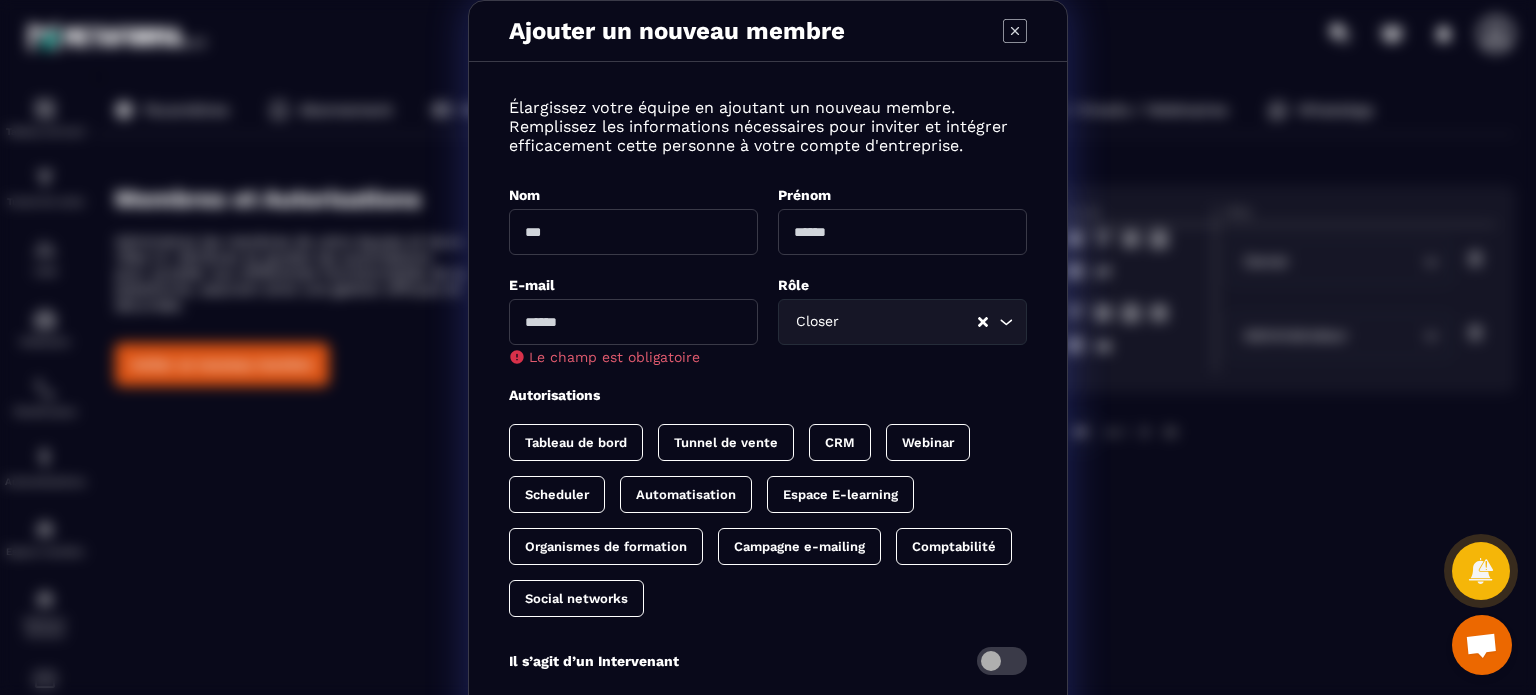 click on "Tableau de bord Tunnel de vente CRM Webinar Scheduler Automatisation Espace E-learning Organismes de formation Campagne e-mailing Comptabilité Social networks" 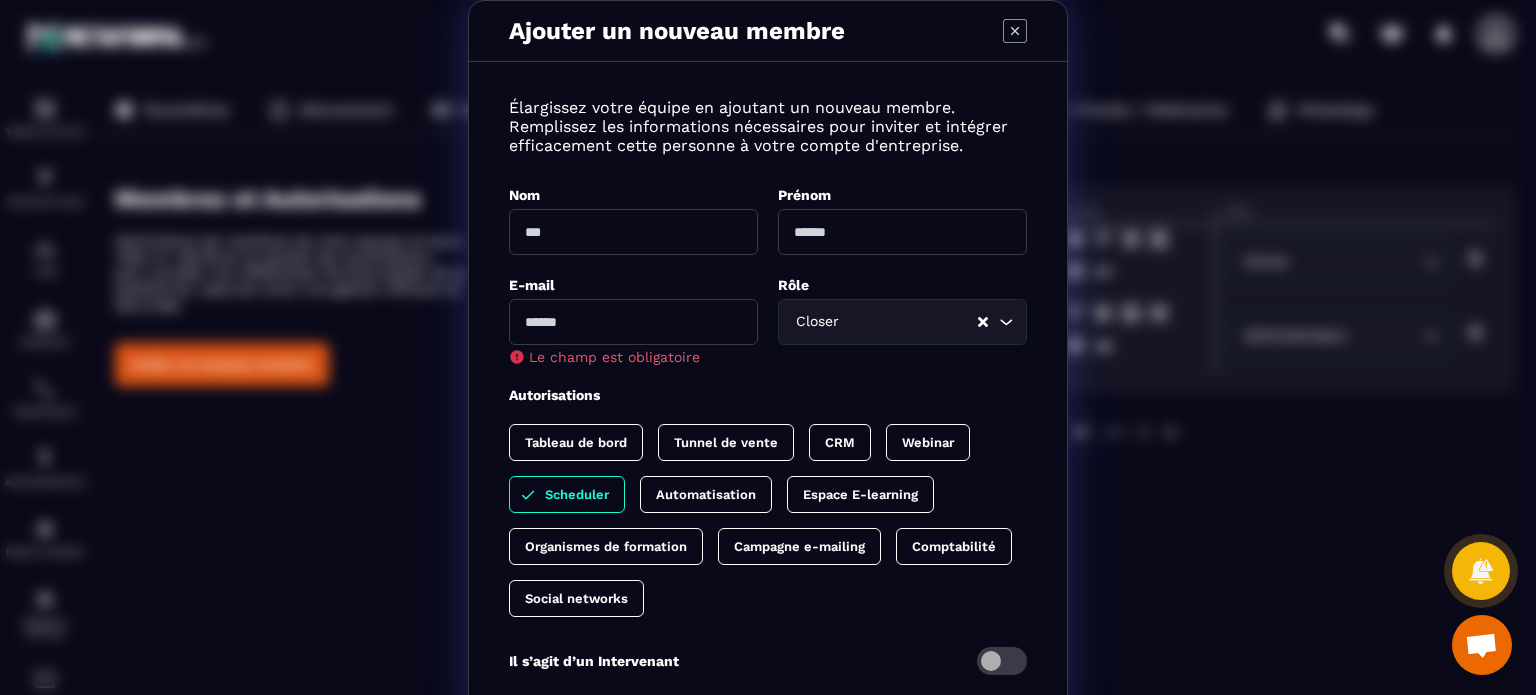 click on "Tableau de bord" at bounding box center (576, 442) 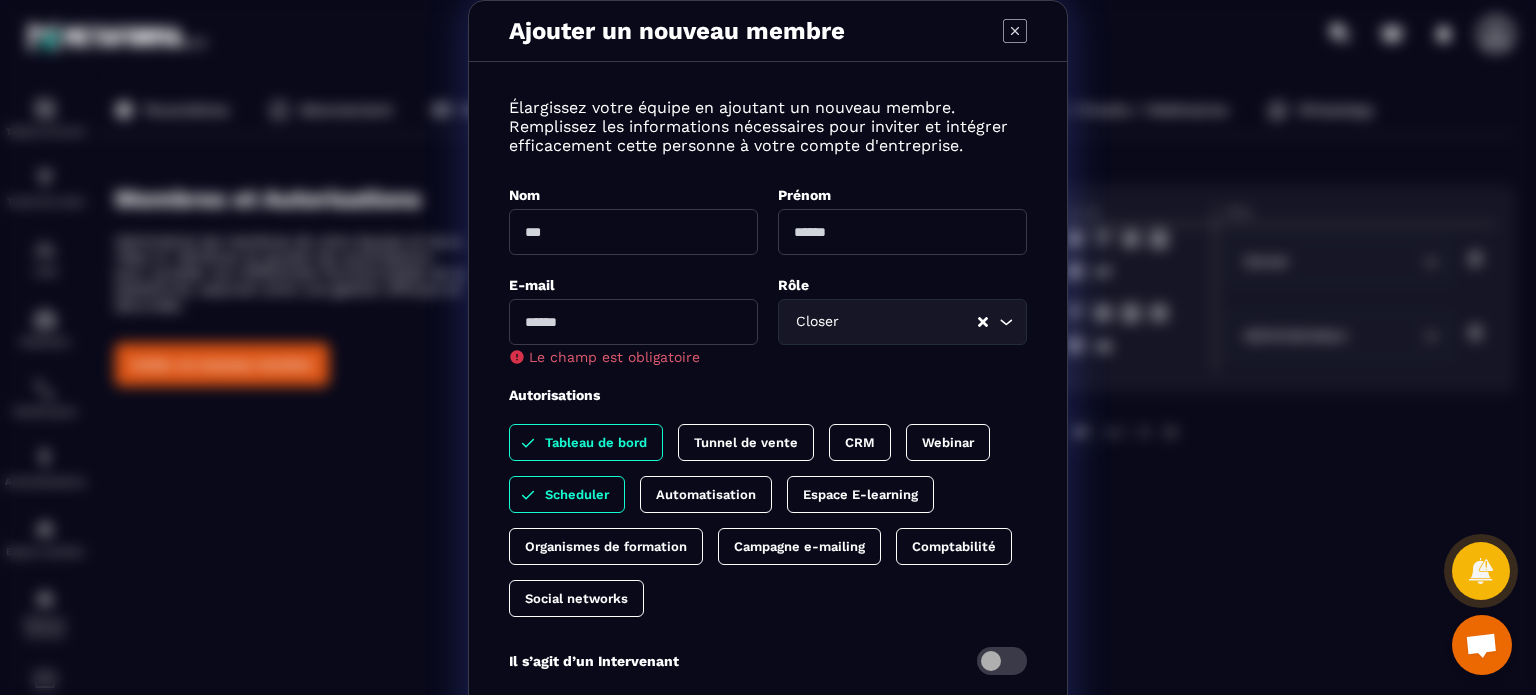 click 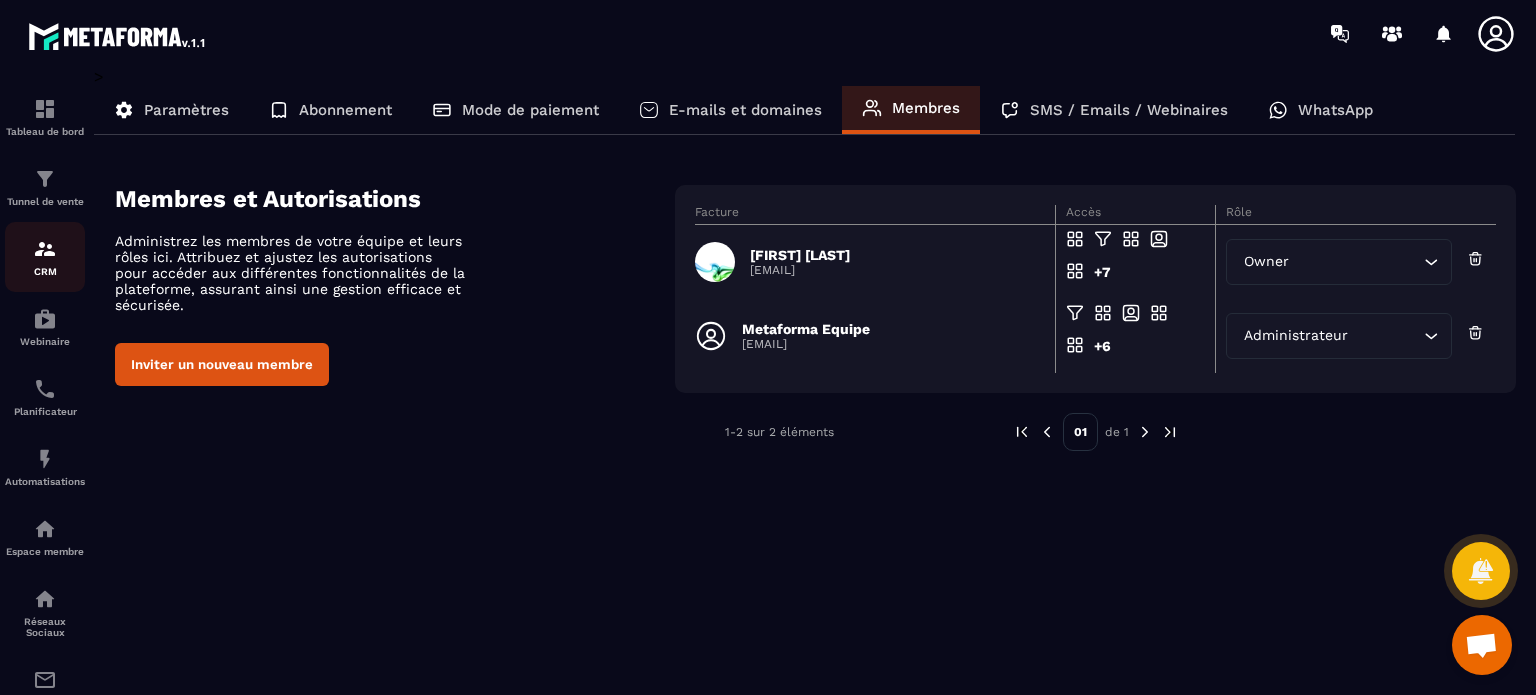 click at bounding box center [45, 249] 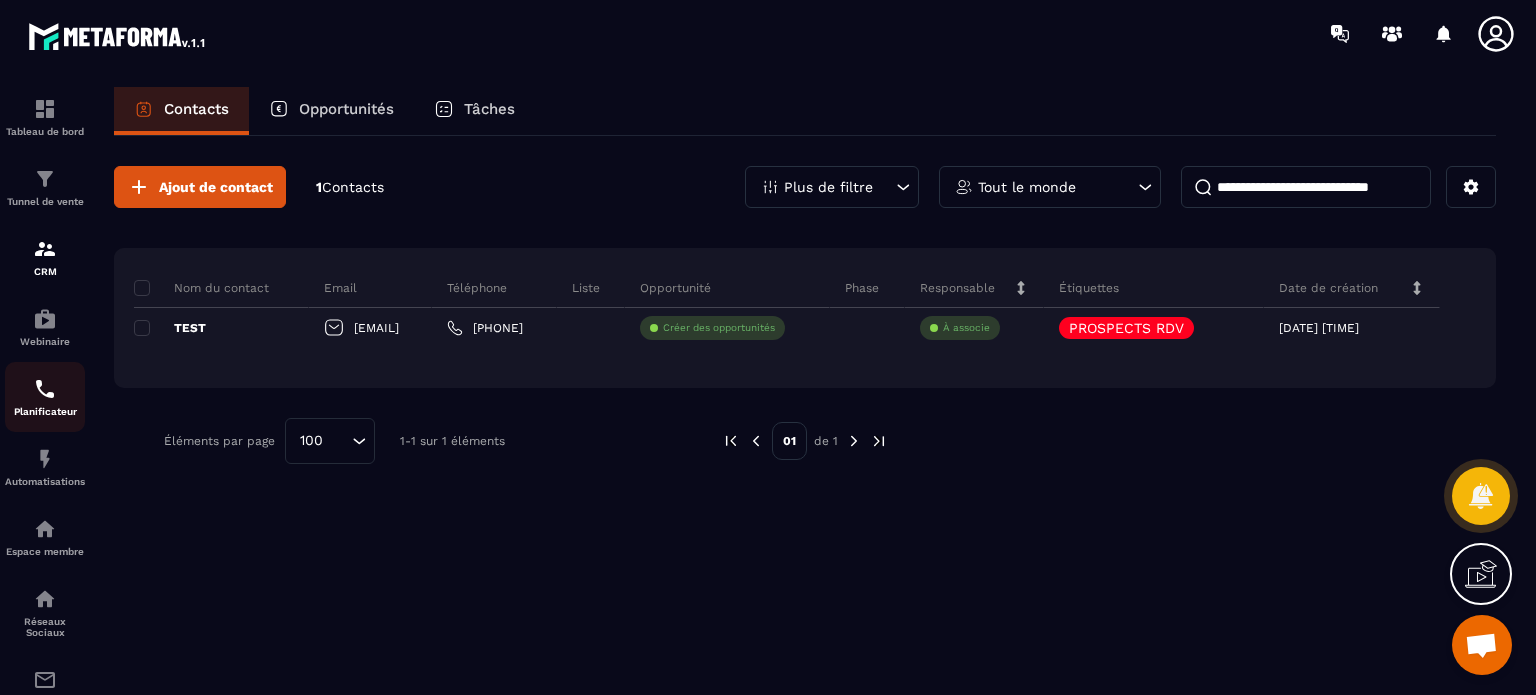 click on "Planificateur" at bounding box center (45, 411) 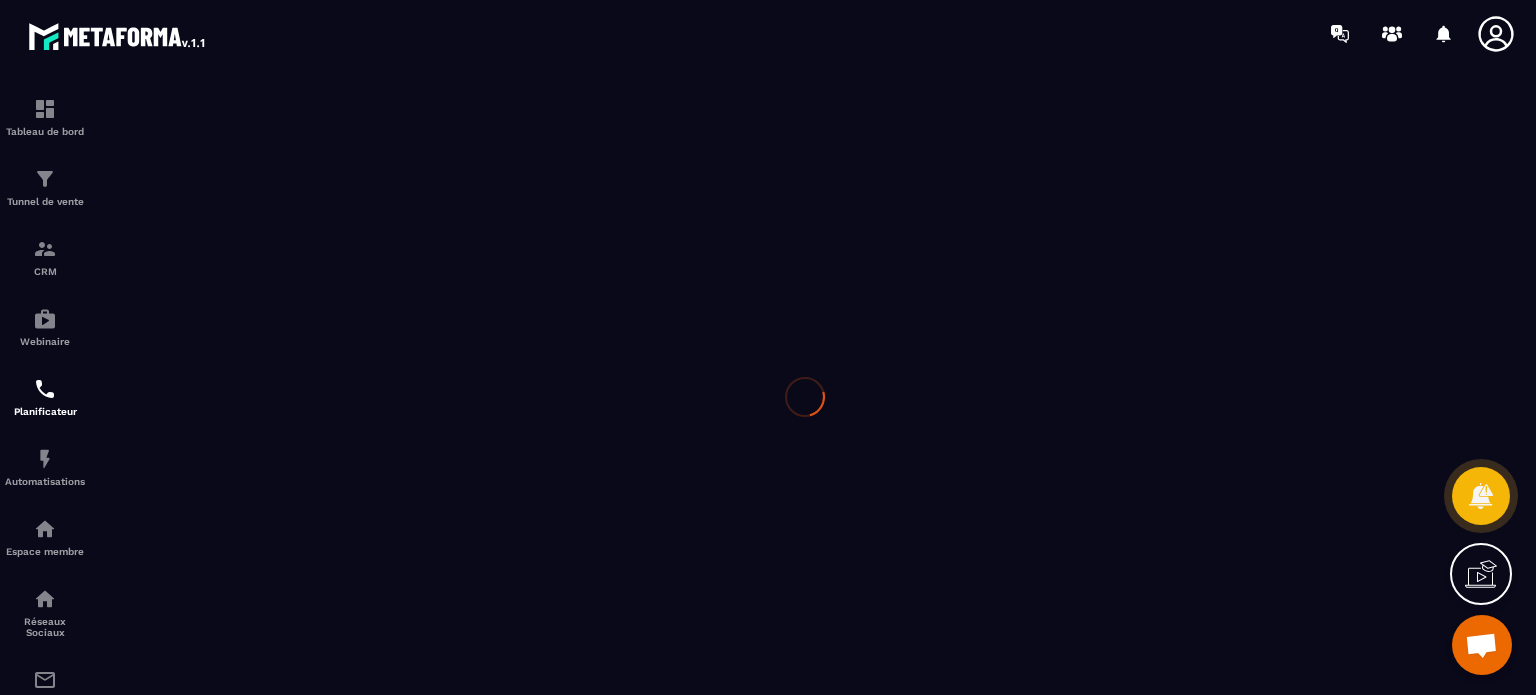 scroll, scrollTop: 0, scrollLeft: 0, axis: both 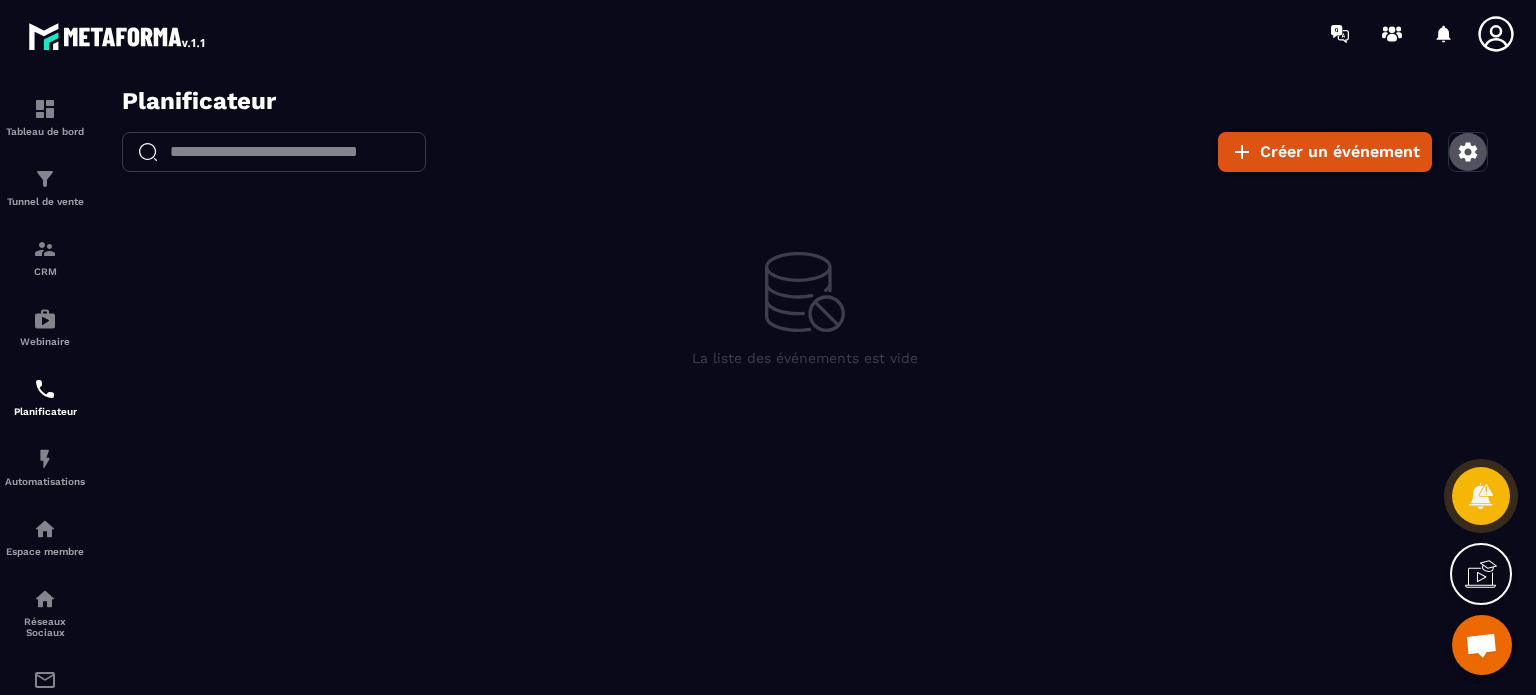 click 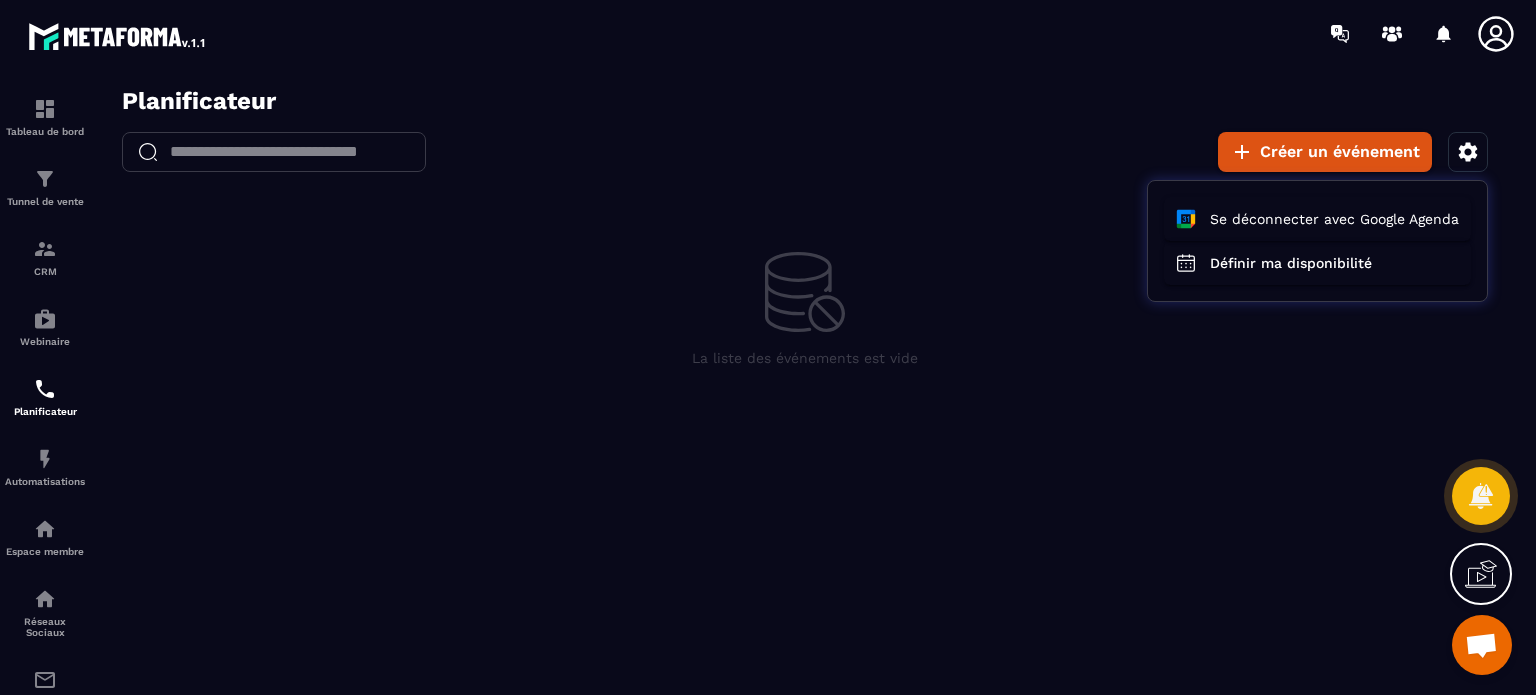 click 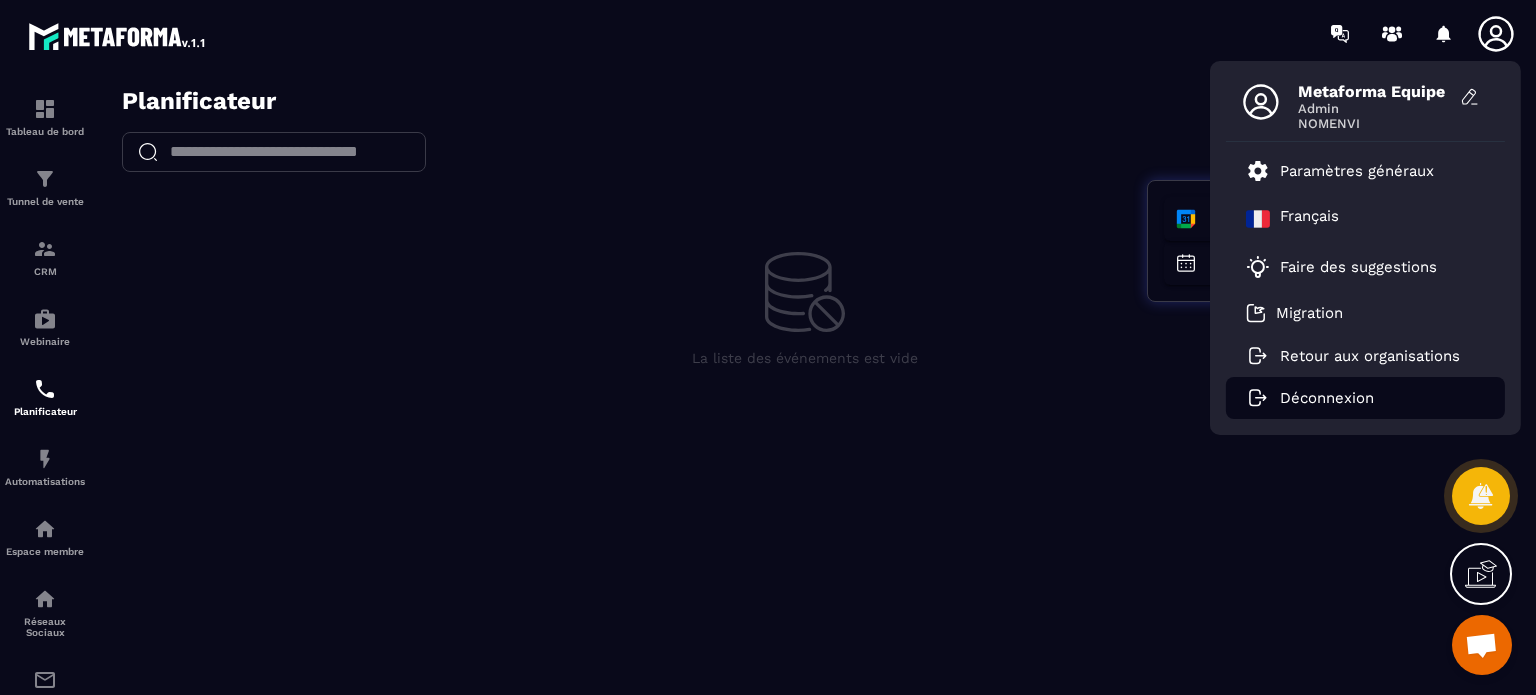 click on "Déconnexion" at bounding box center [1327, 398] 